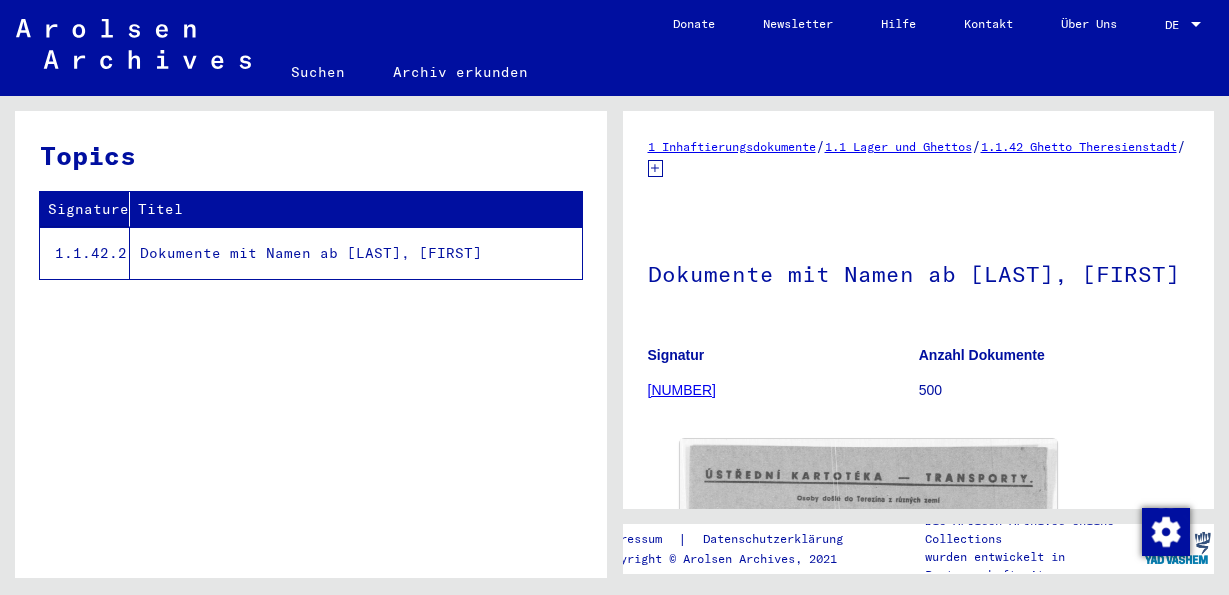 scroll, scrollTop: 0, scrollLeft: 0, axis: both 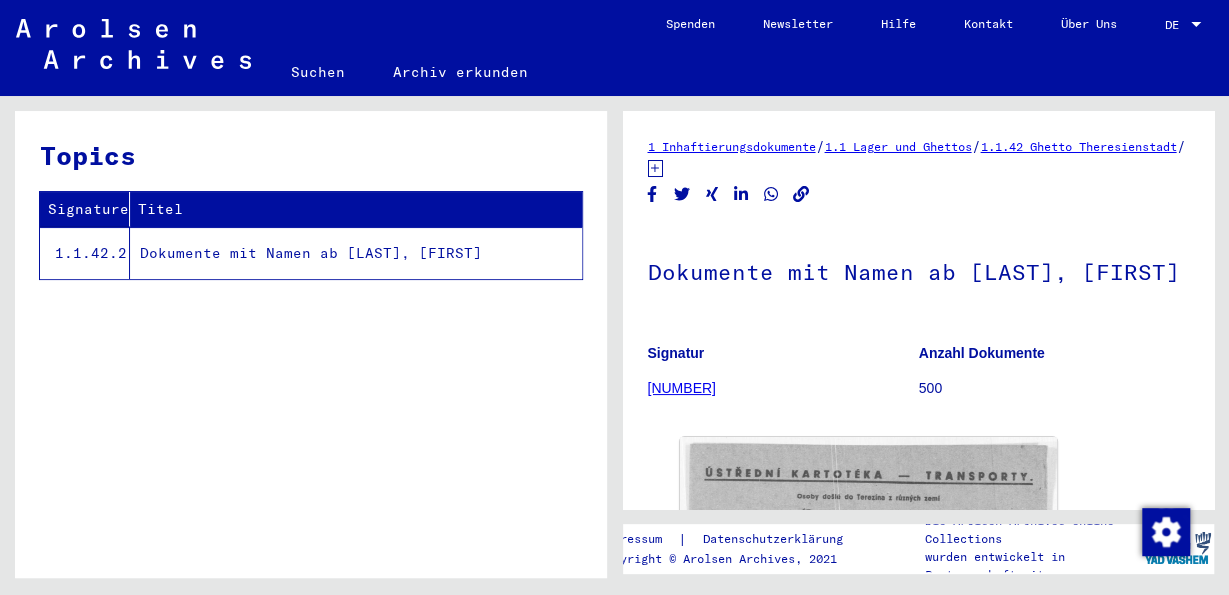 click on "Suchen" 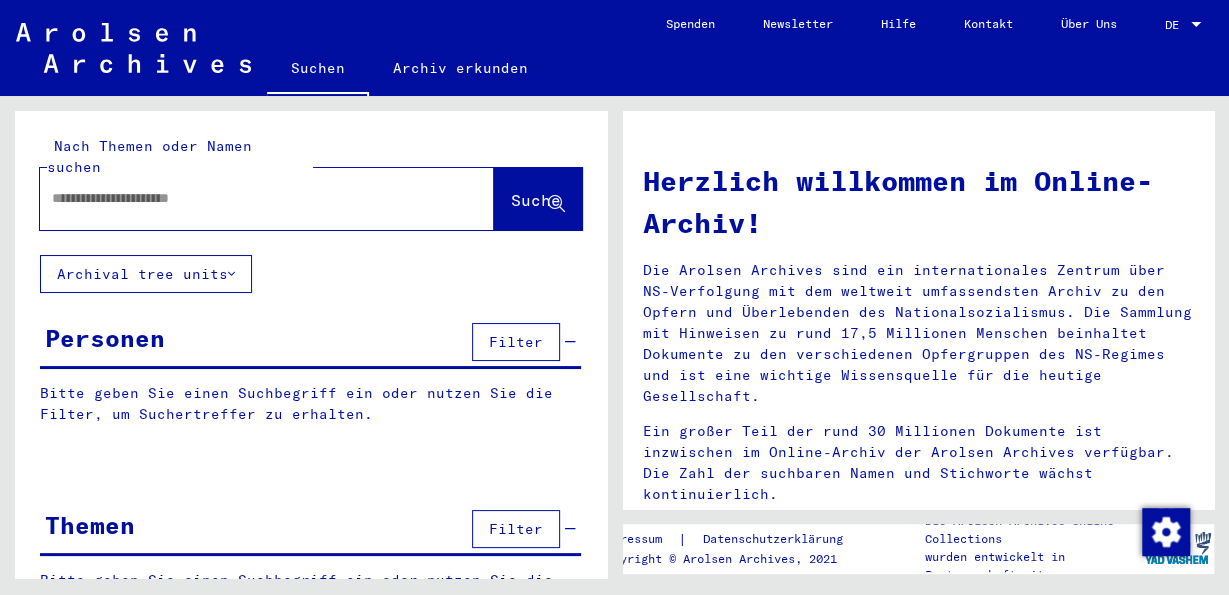 click at bounding box center [243, 198] 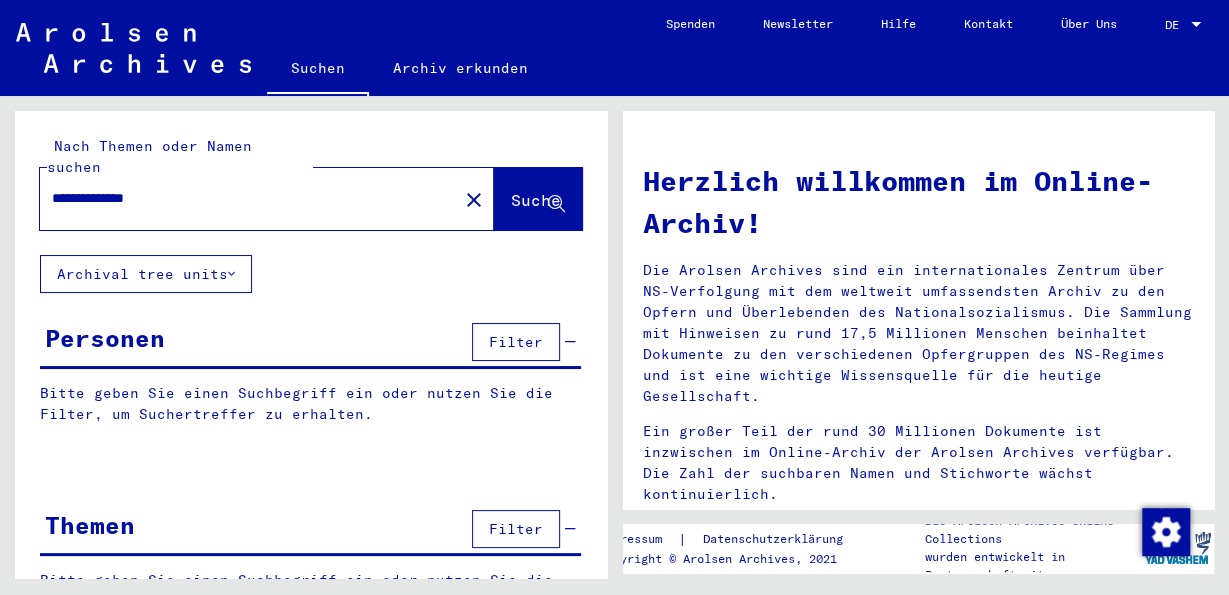 type on "**********" 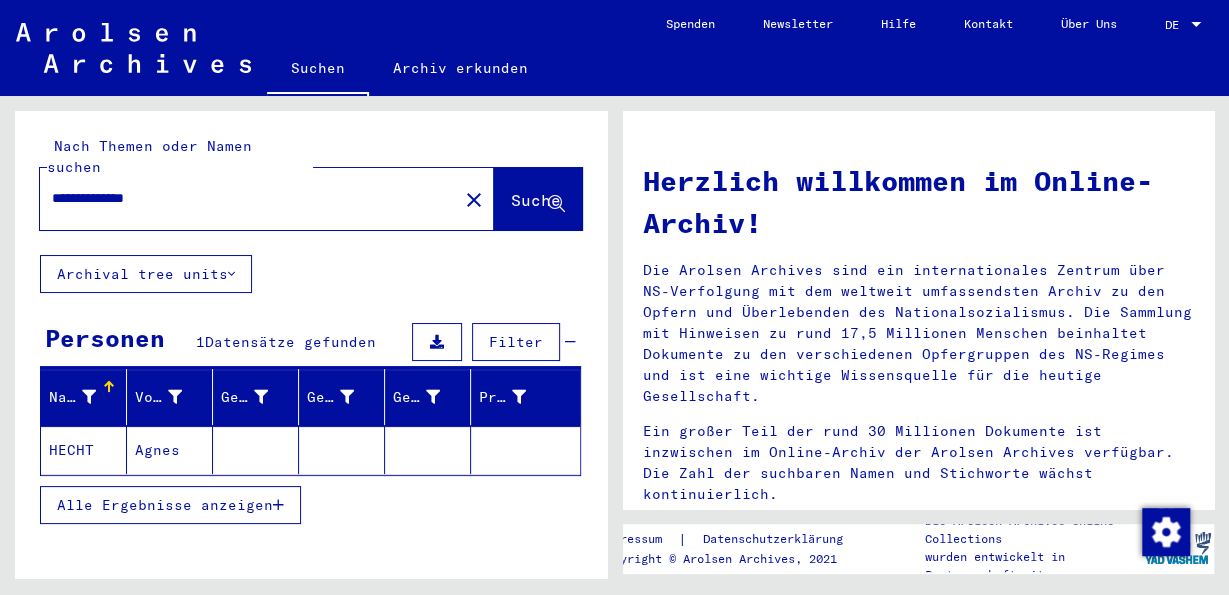 click on "HECHT" 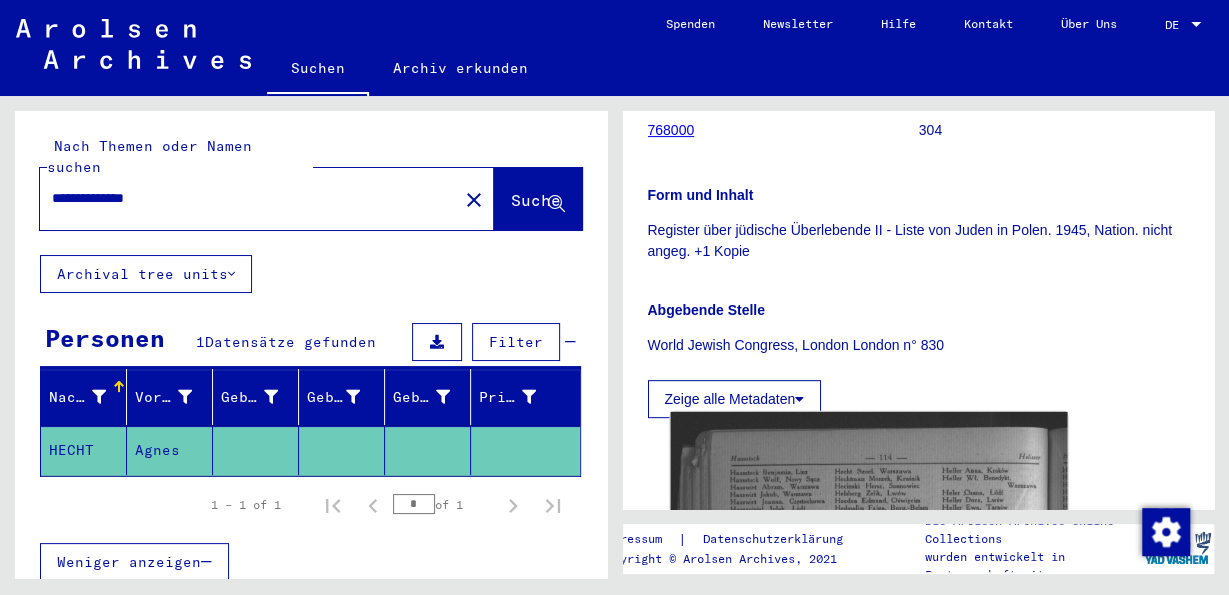 scroll, scrollTop: 0, scrollLeft: 0, axis: both 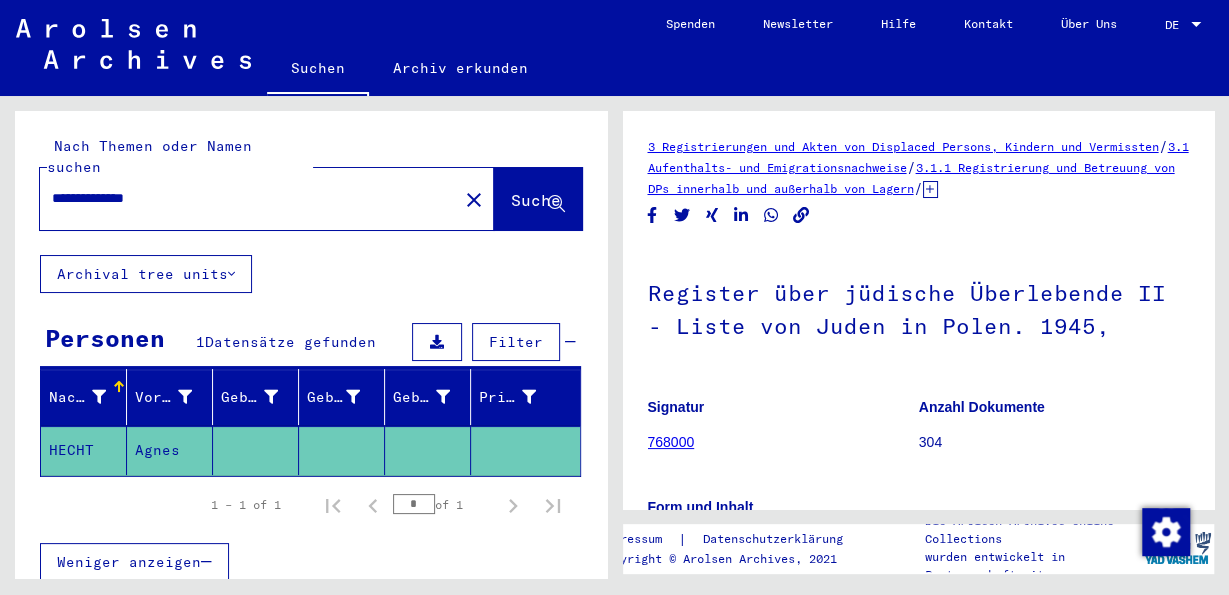 click on "Signatur 768000" 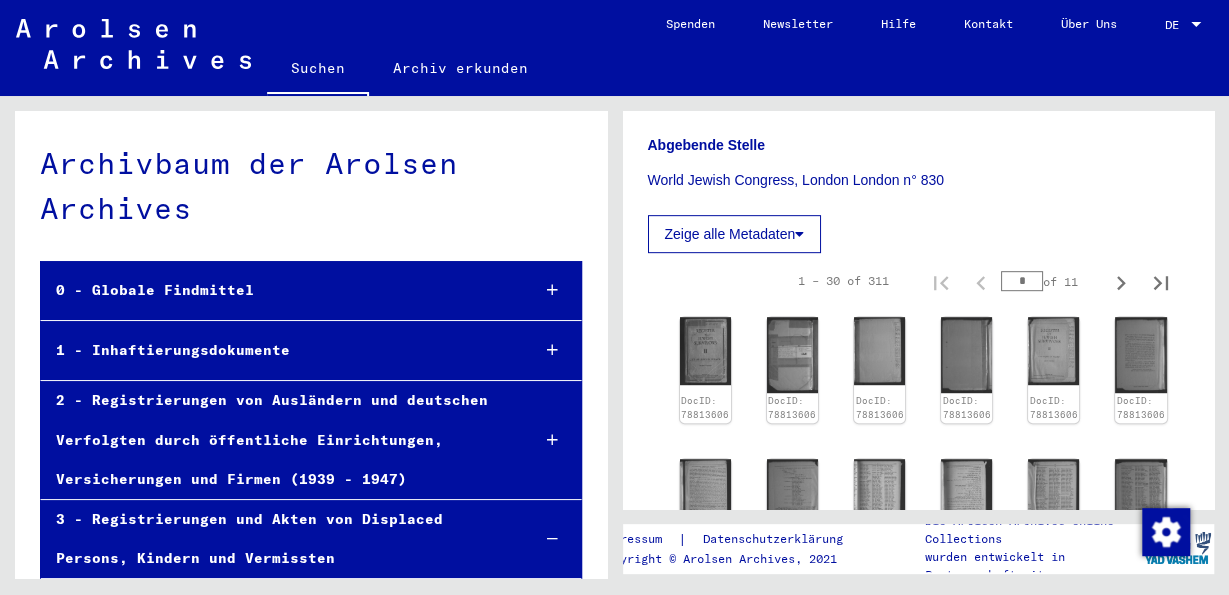 scroll, scrollTop: 520, scrollLeft: 0, axis: vertical 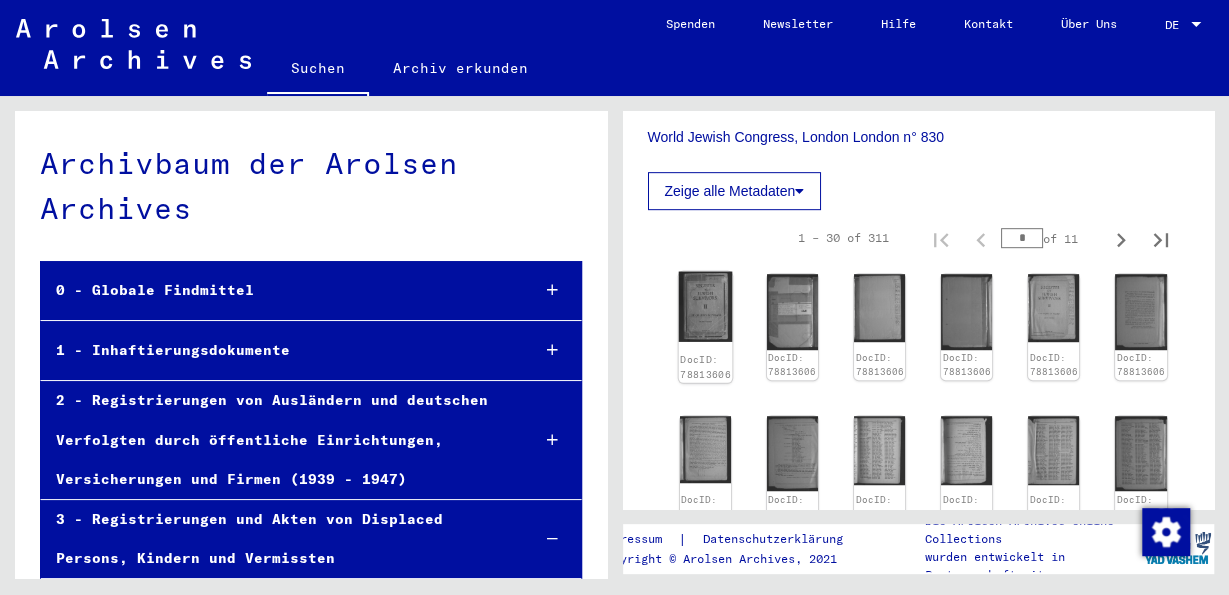click 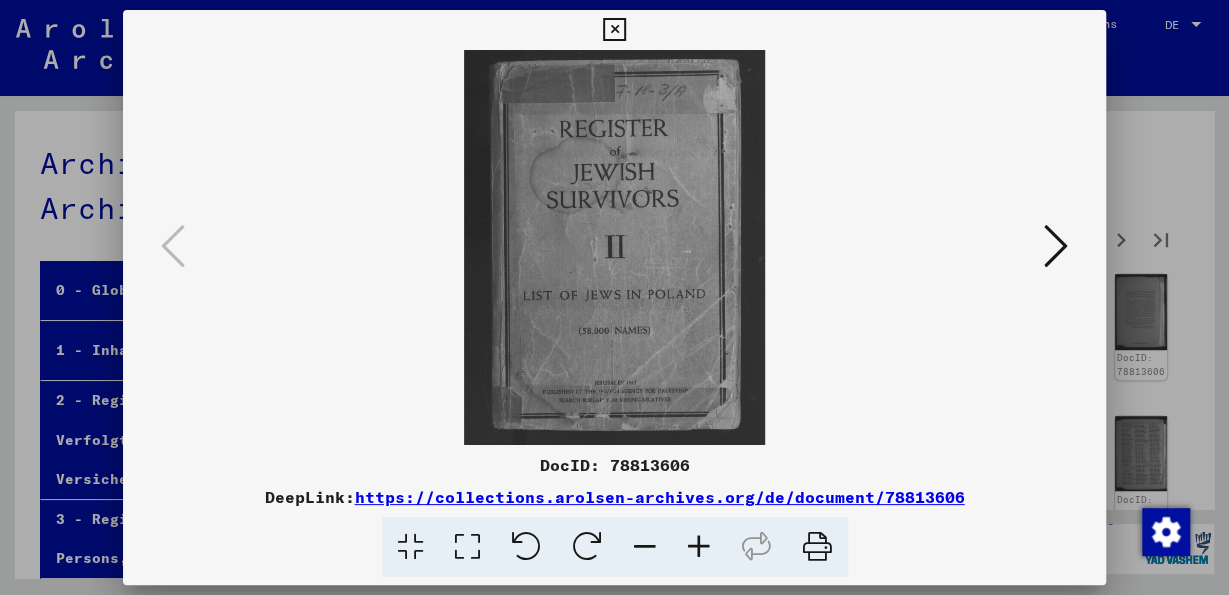 click at bounding box center [1056, 246] 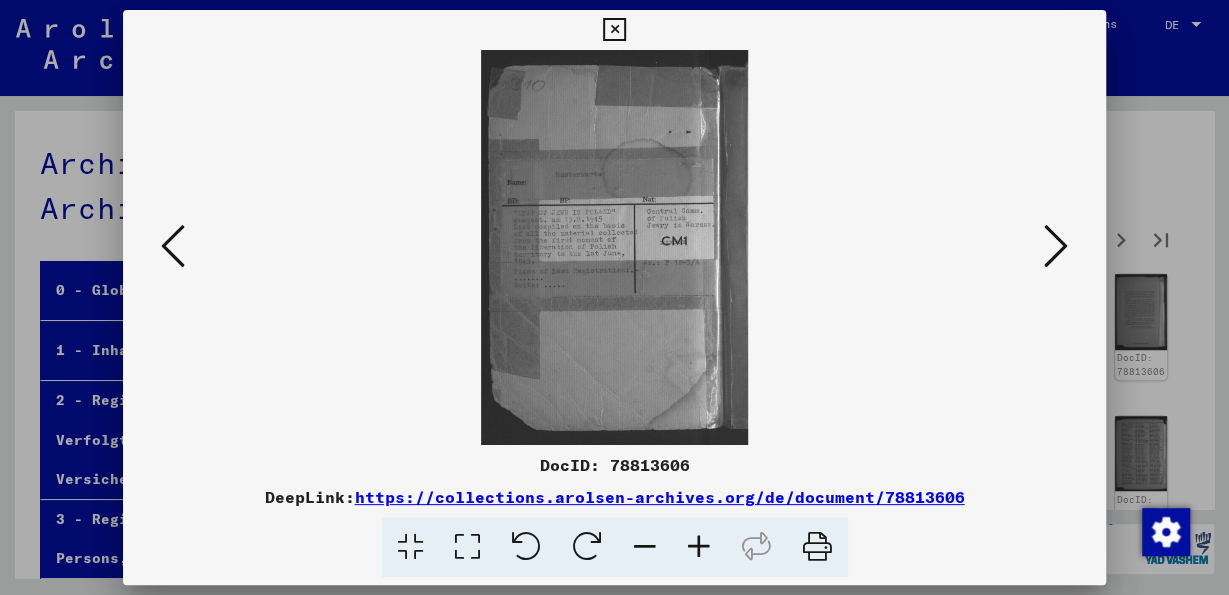 click at bounding box center [1056, 246] 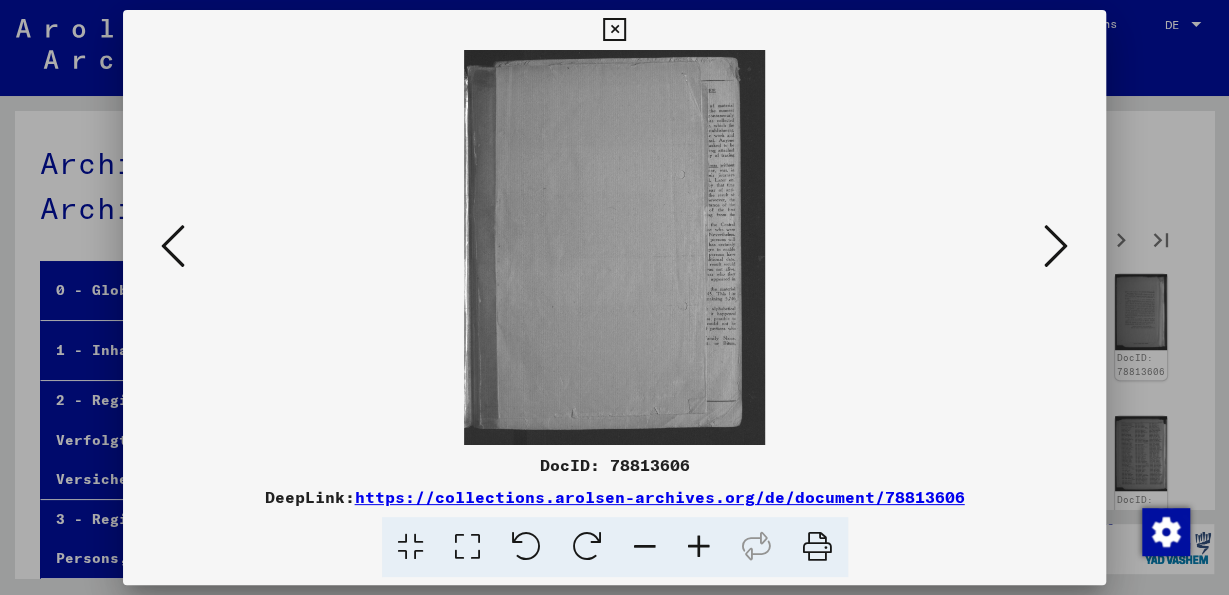 click at bounding box center [1056, 246] 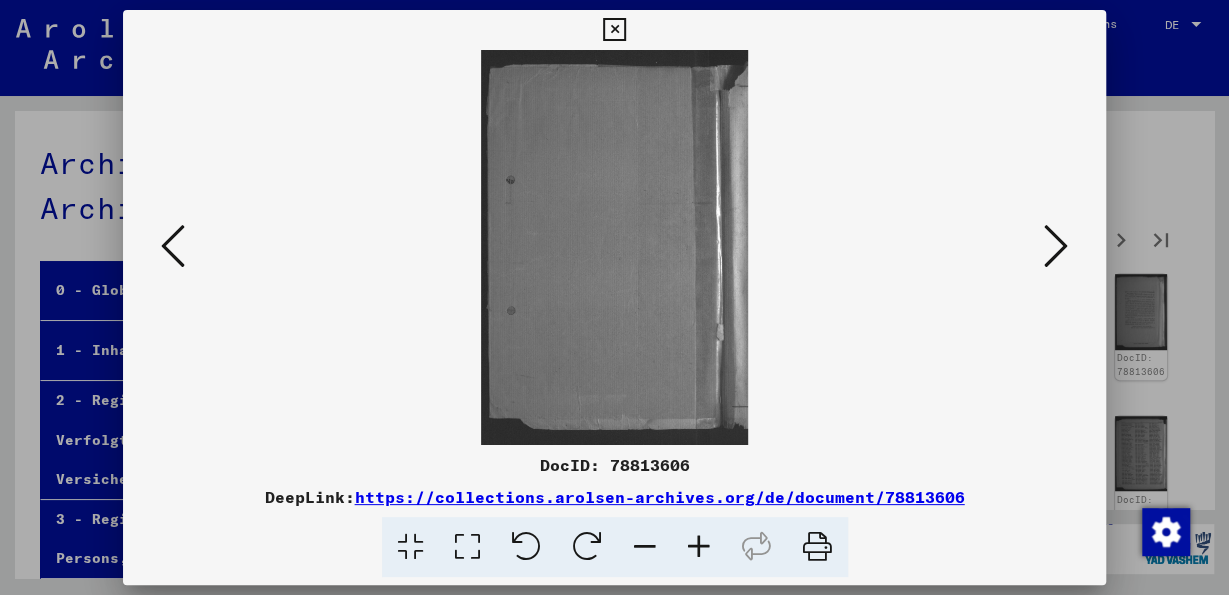click at bounding box center [1056, 246] 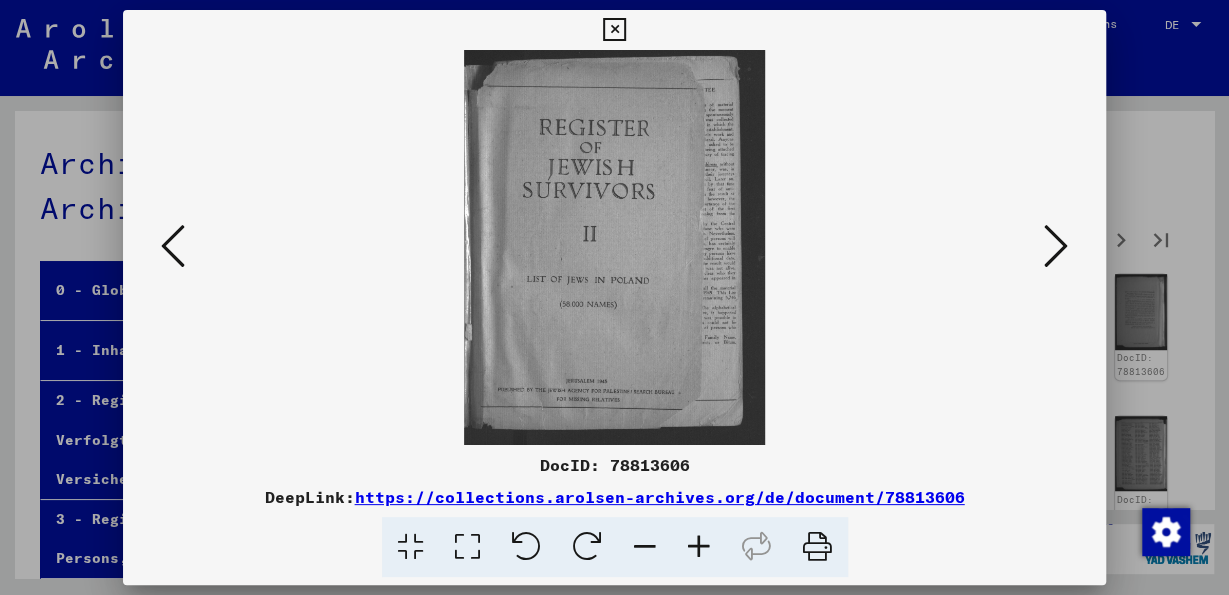 click at bounding box center (1056, 246) 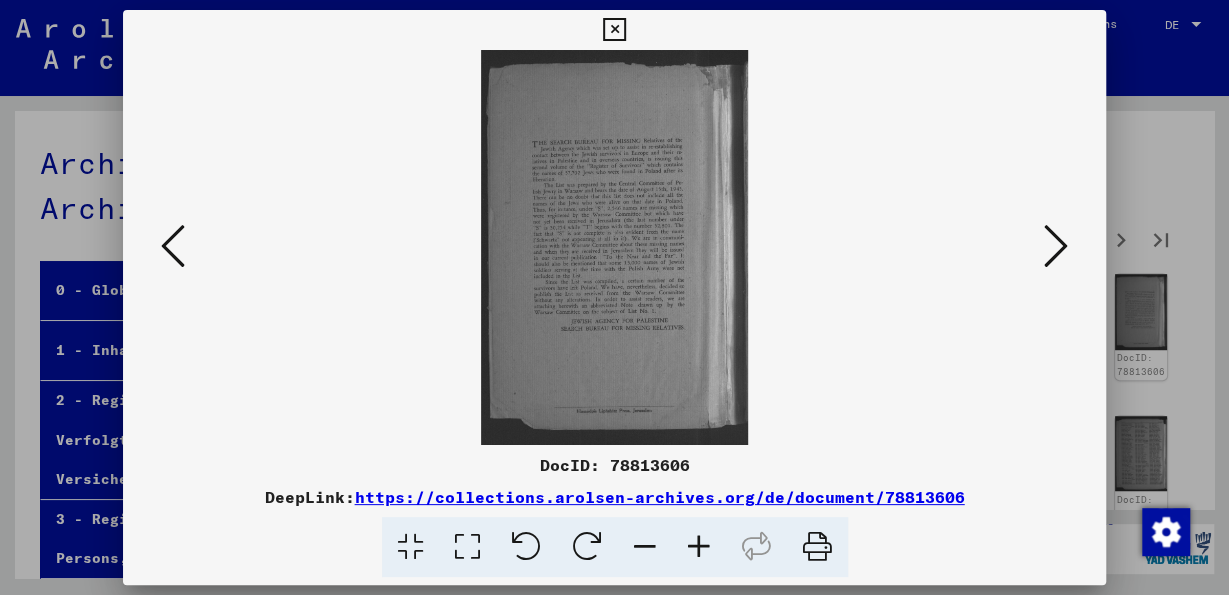 click at bounding box center [1056, 246] 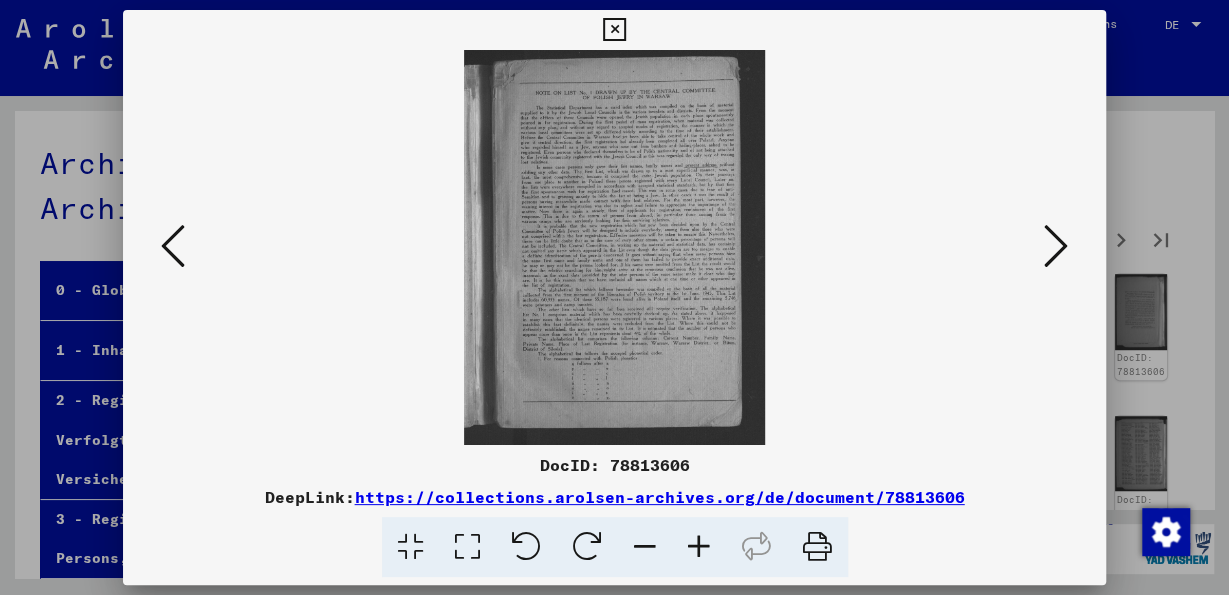 click at bounding box center (1056, 246) 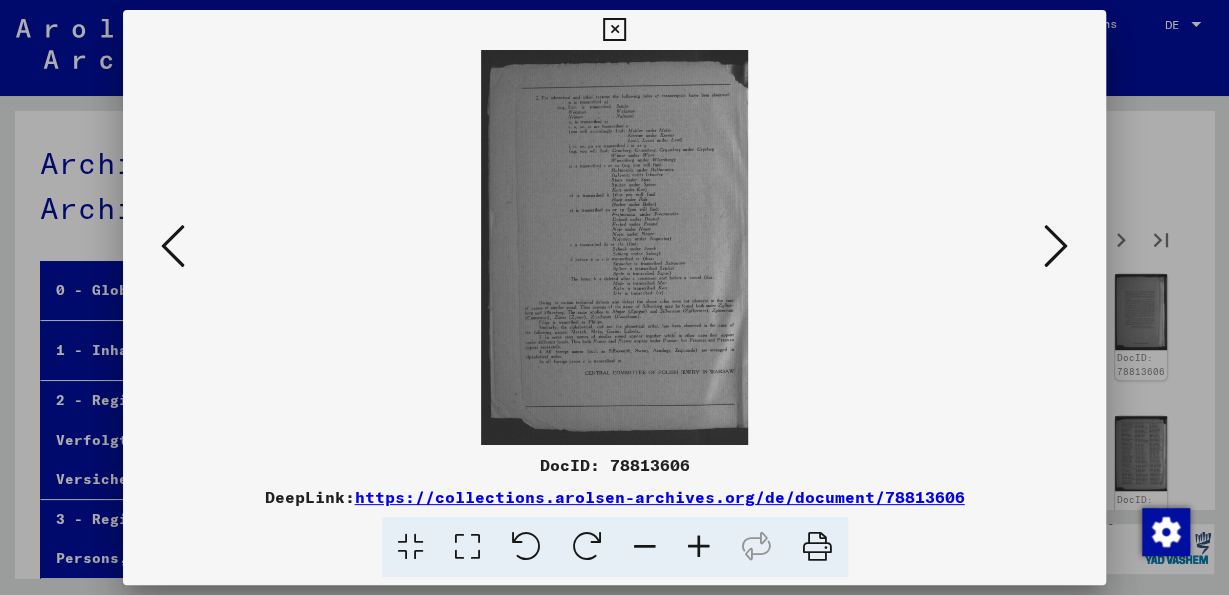 click at bounding box center [1056, 246] 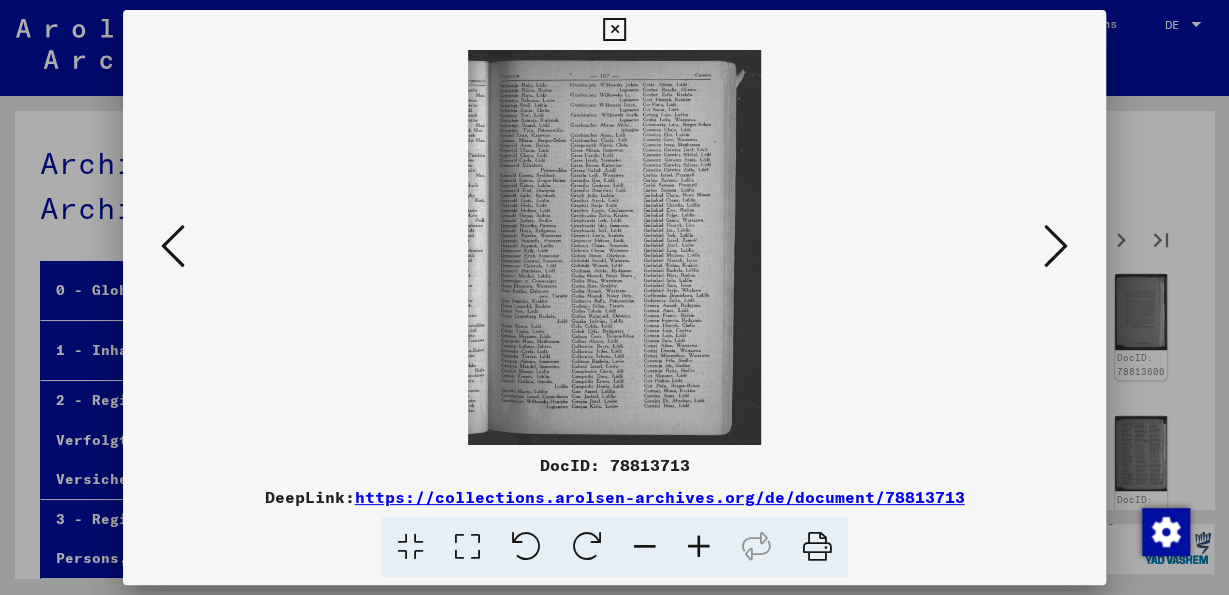 click at bounding box center (1056, 246) 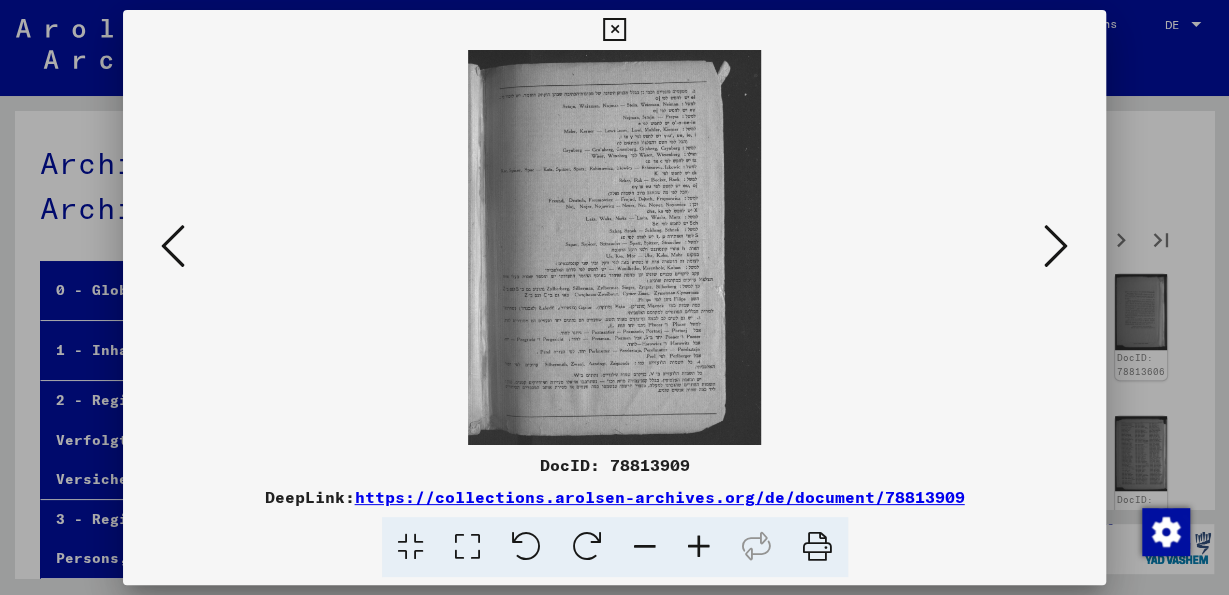 click at bounding box center [1056, 246] 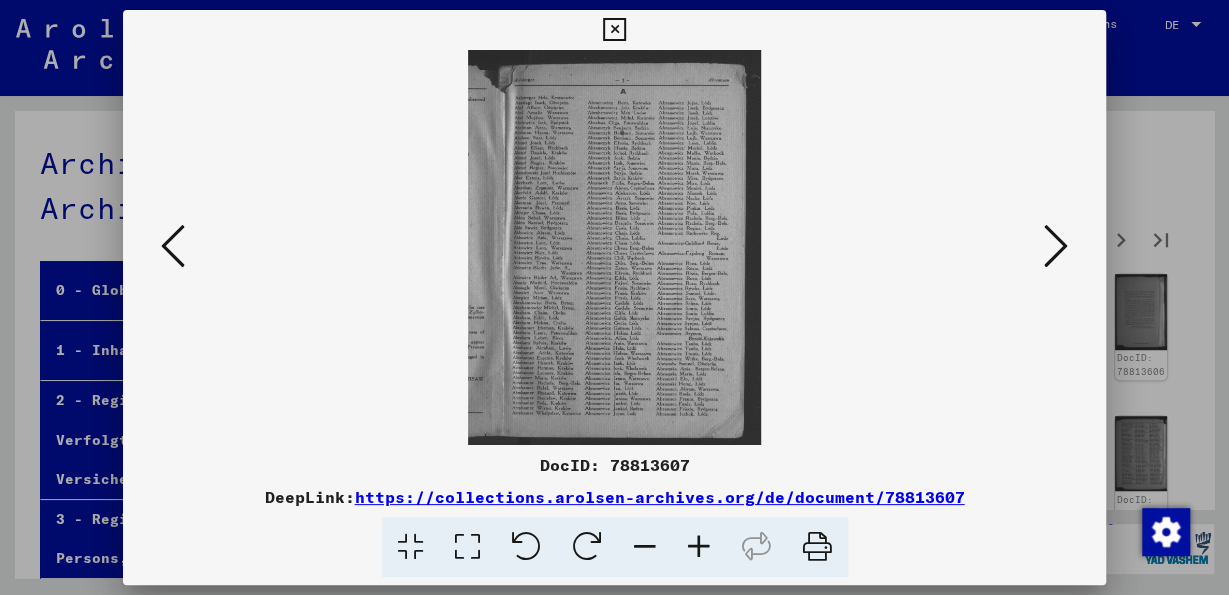 click at bounding box center (1056, 246) 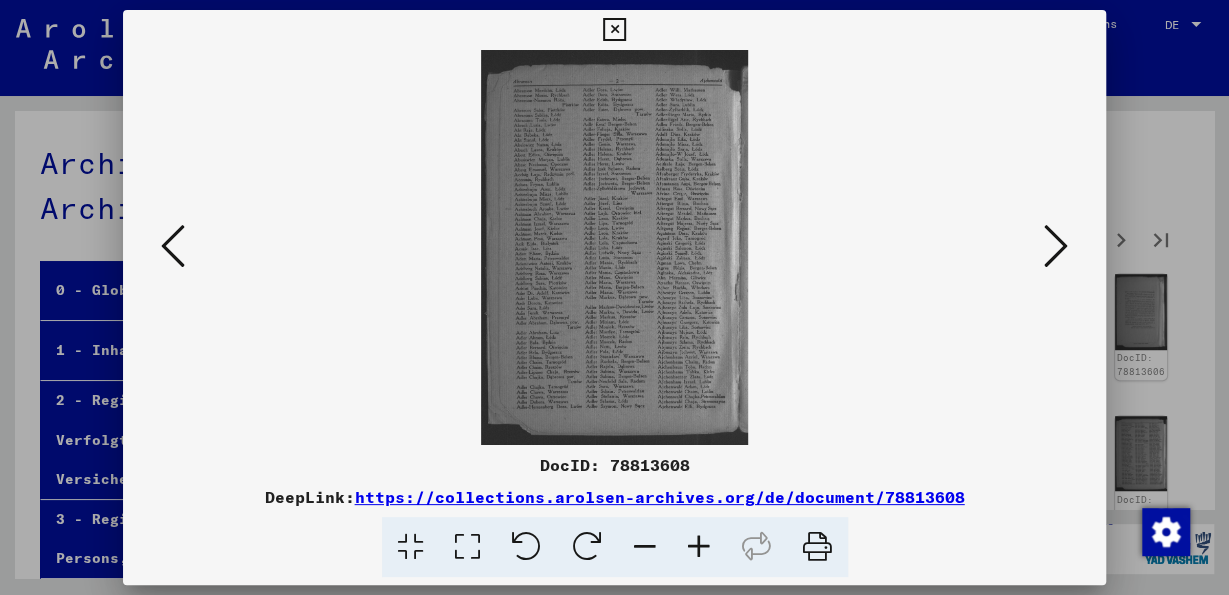 click at bounding box center [1056, 246] 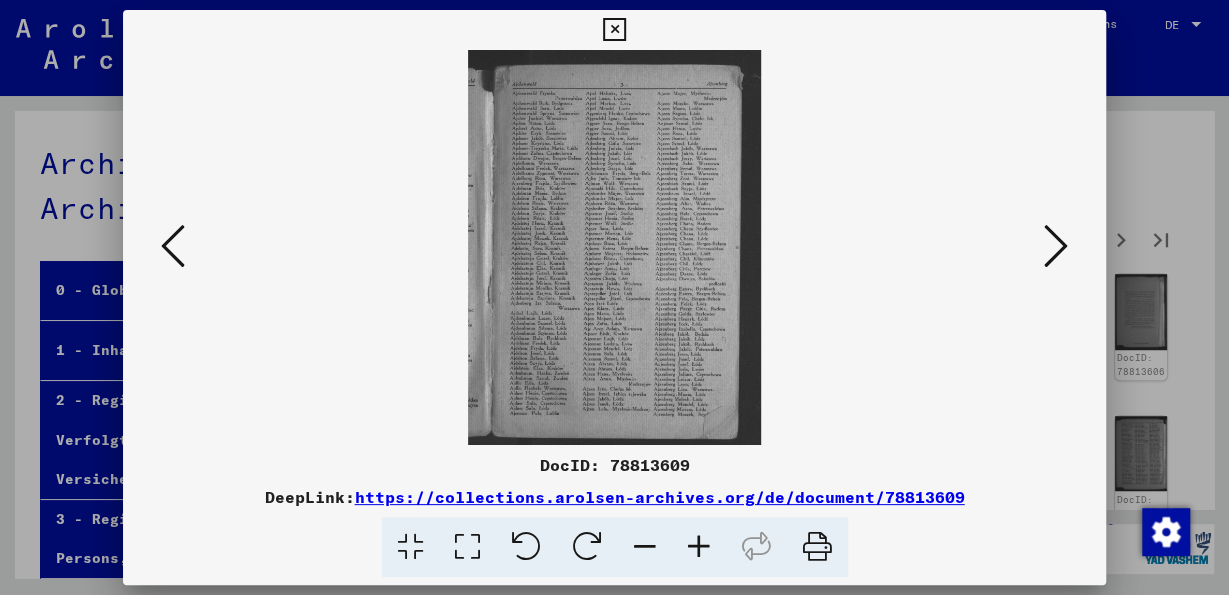 click at bounding box center [1056, 246] 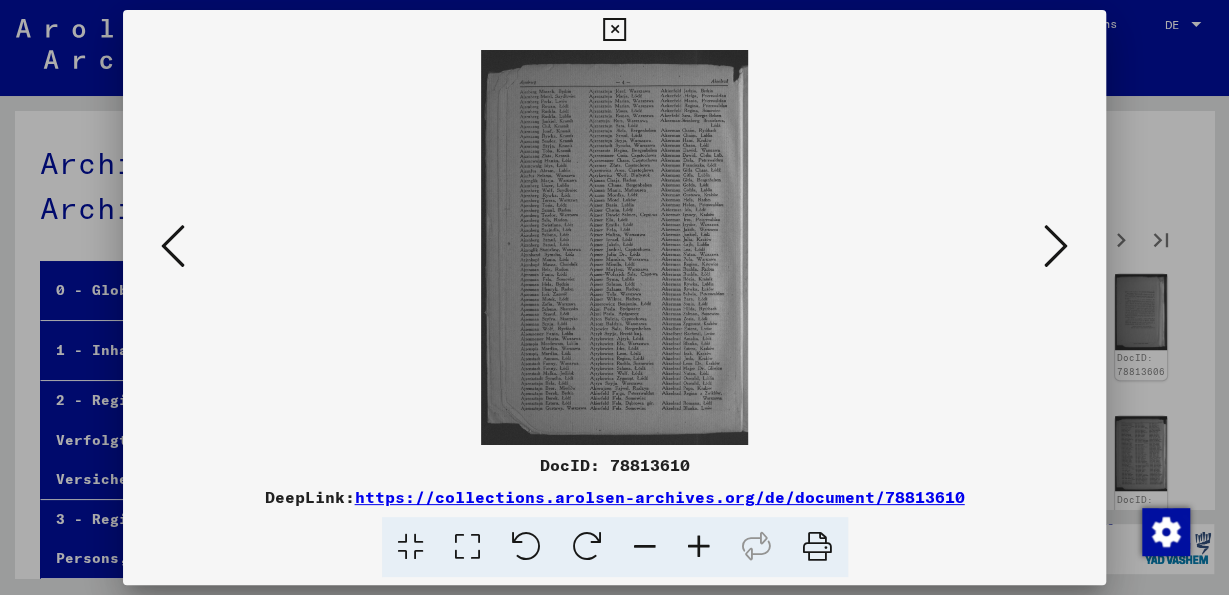click at bounding box center [614, 30] 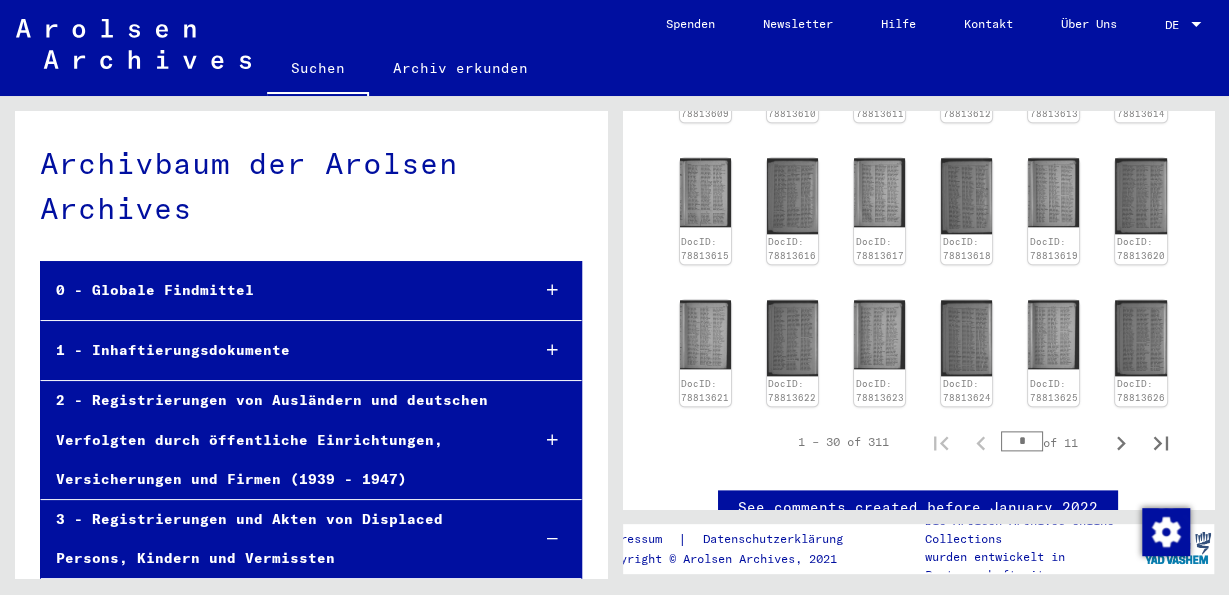 scroll, scrollTop: 1040, scrollLeft: 0, axis: vertical 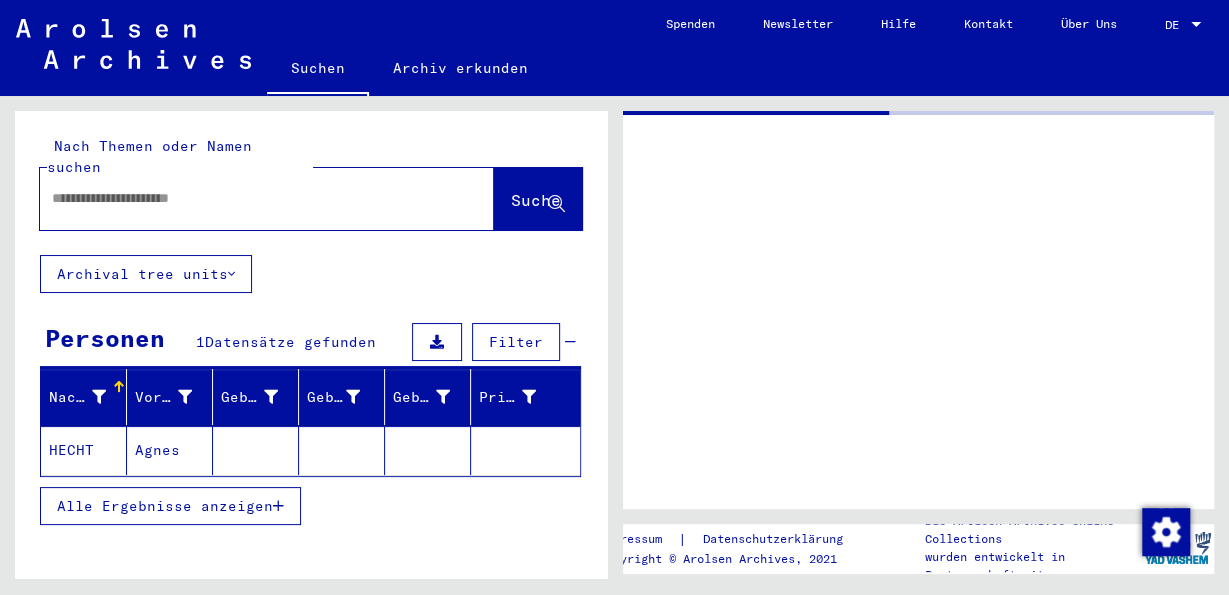 type on "********" 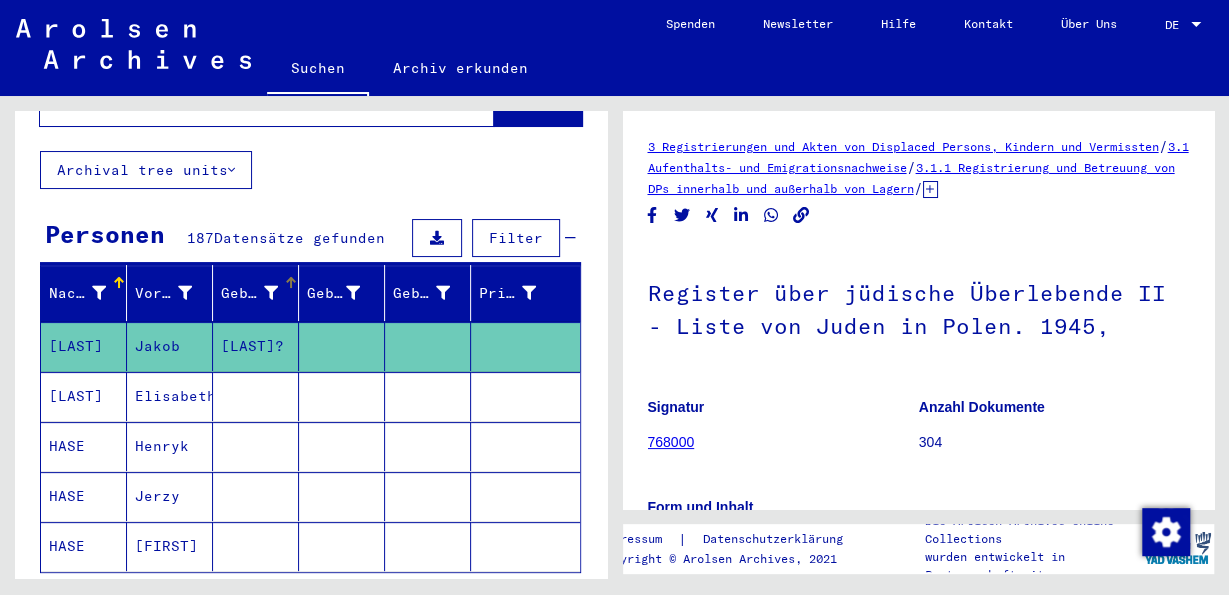 scroll, scrollTop: 208, scrollLeft: 0, axis: vertical 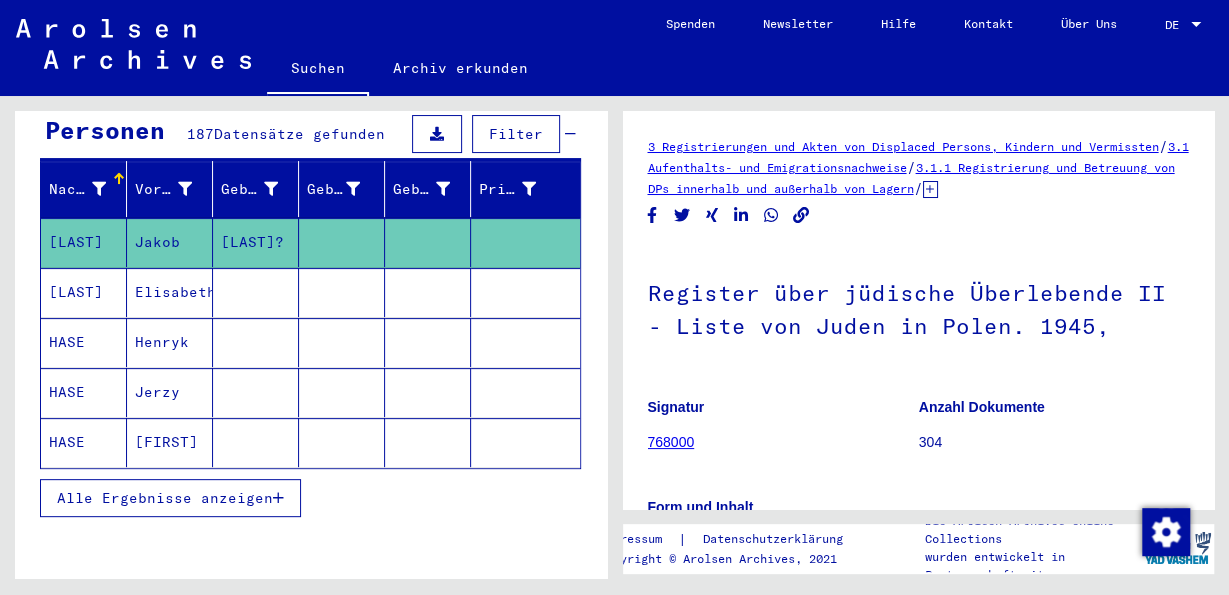 click on "Alle Ergebnisse anzeigen" at bounding box center [165, 498] 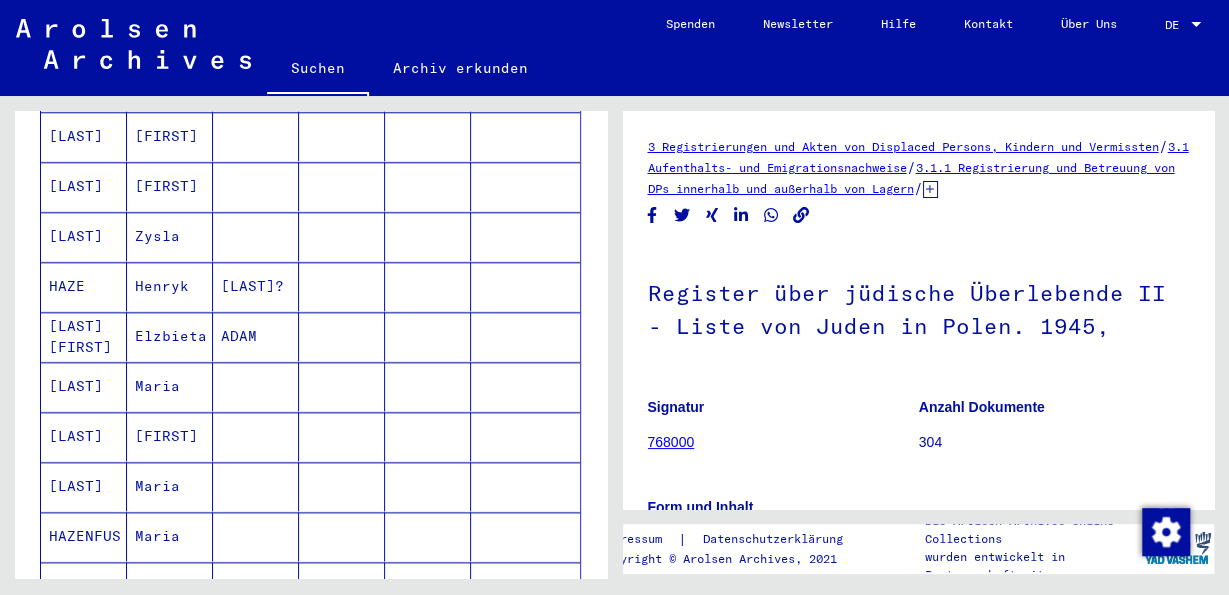 scroll, scrollTop: 1144, scrollLeft: 0, axis: vertical 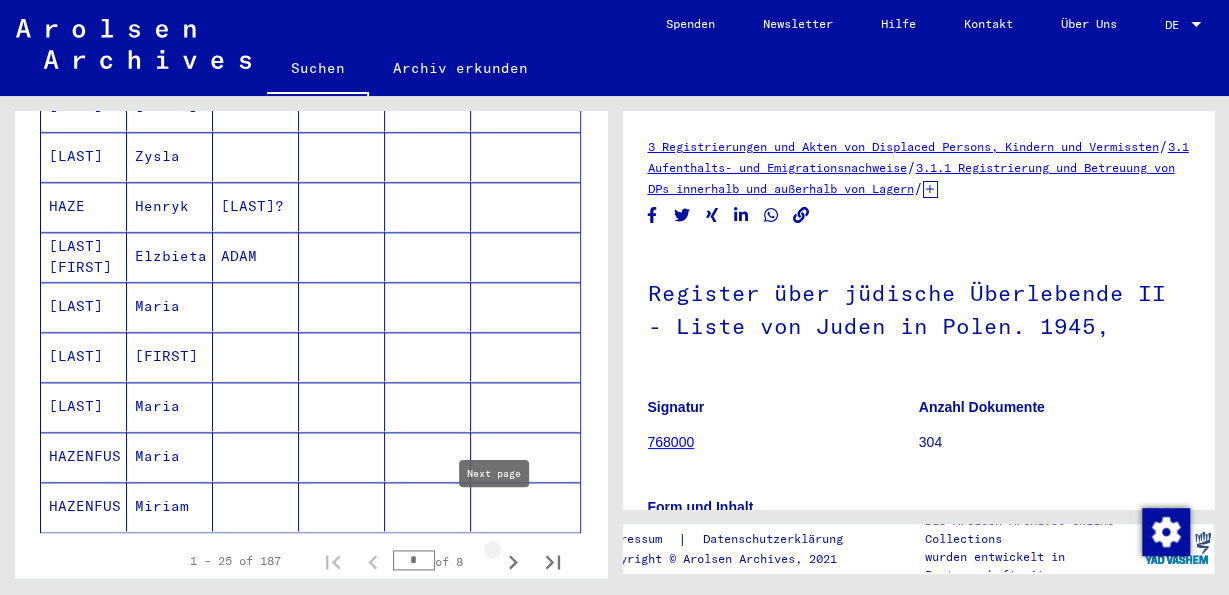 click 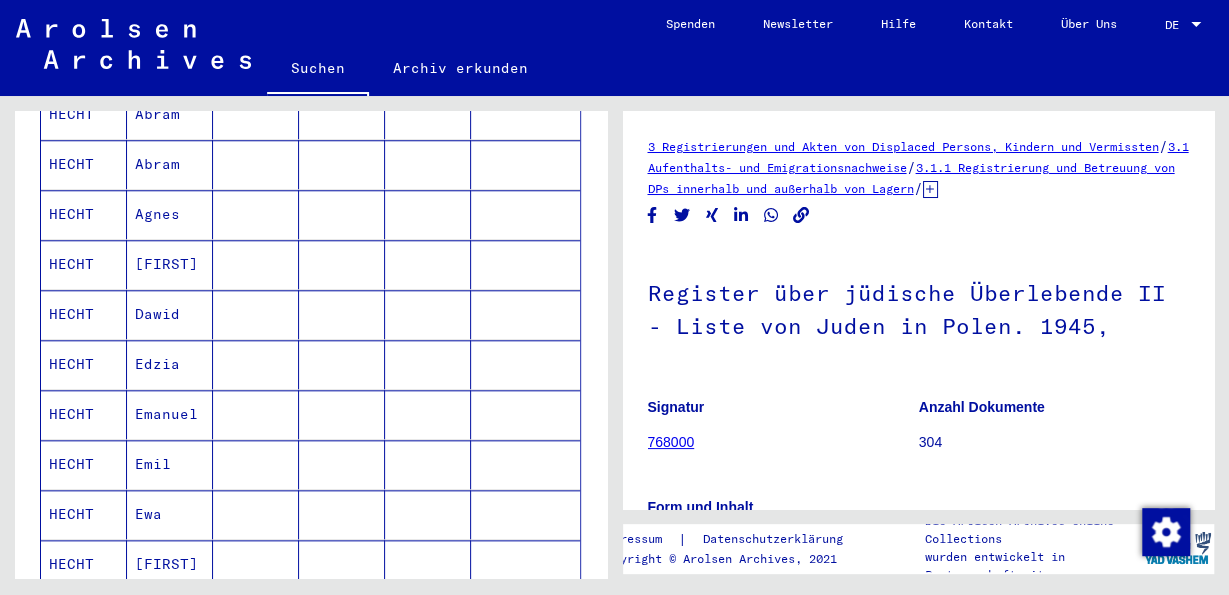 scroll, scrollTop: 832, scrollLeft: 0, axis: vertical 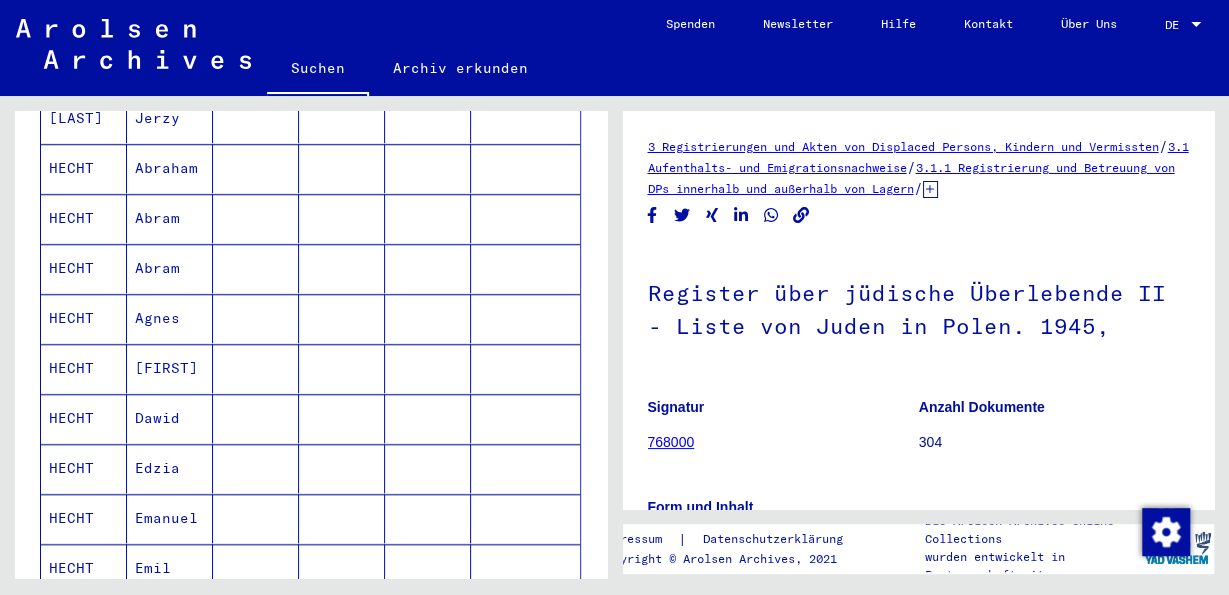 click on "HECHT" at bounding box center [84, 368] 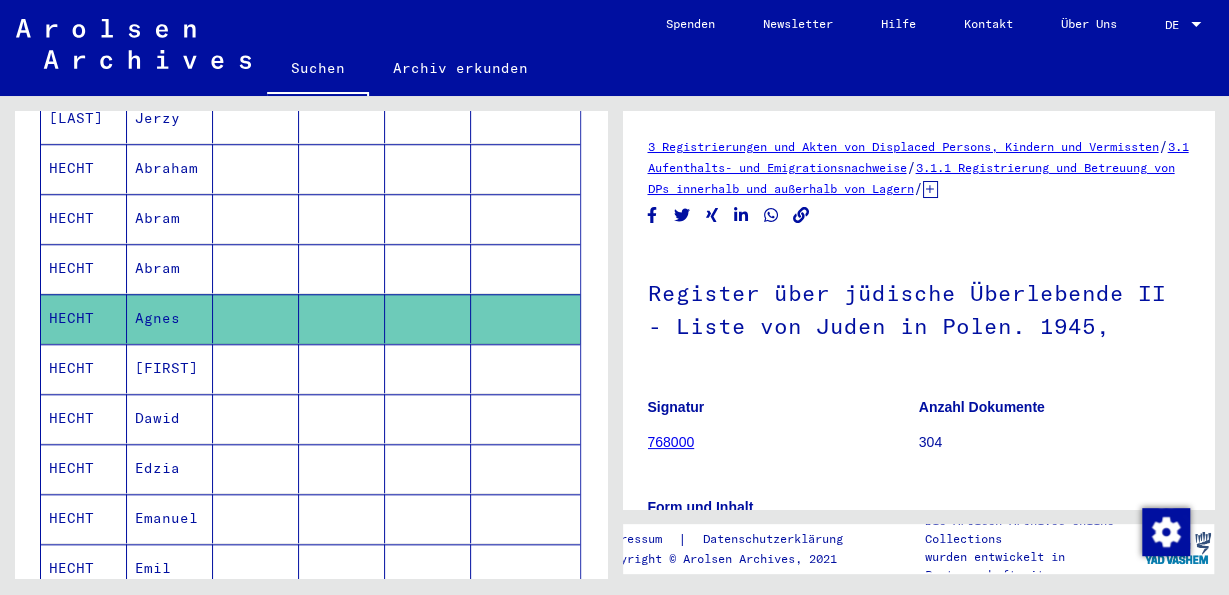 click on "HECHT" 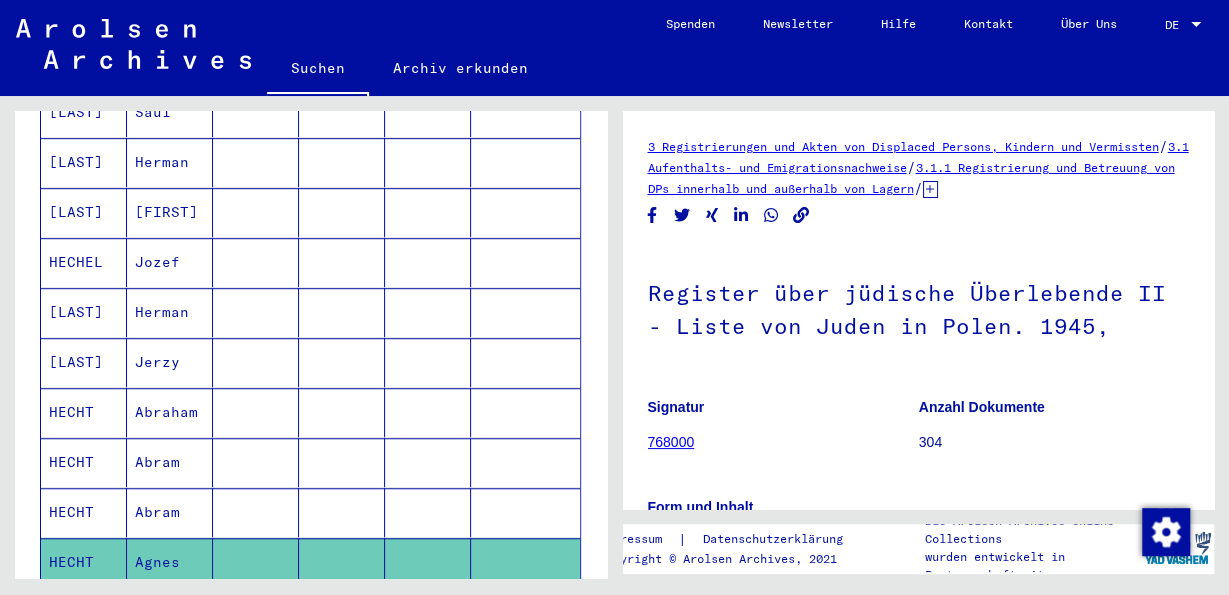 scroll, scrollTop: 832, scrollLeft: 0, axis: vertical 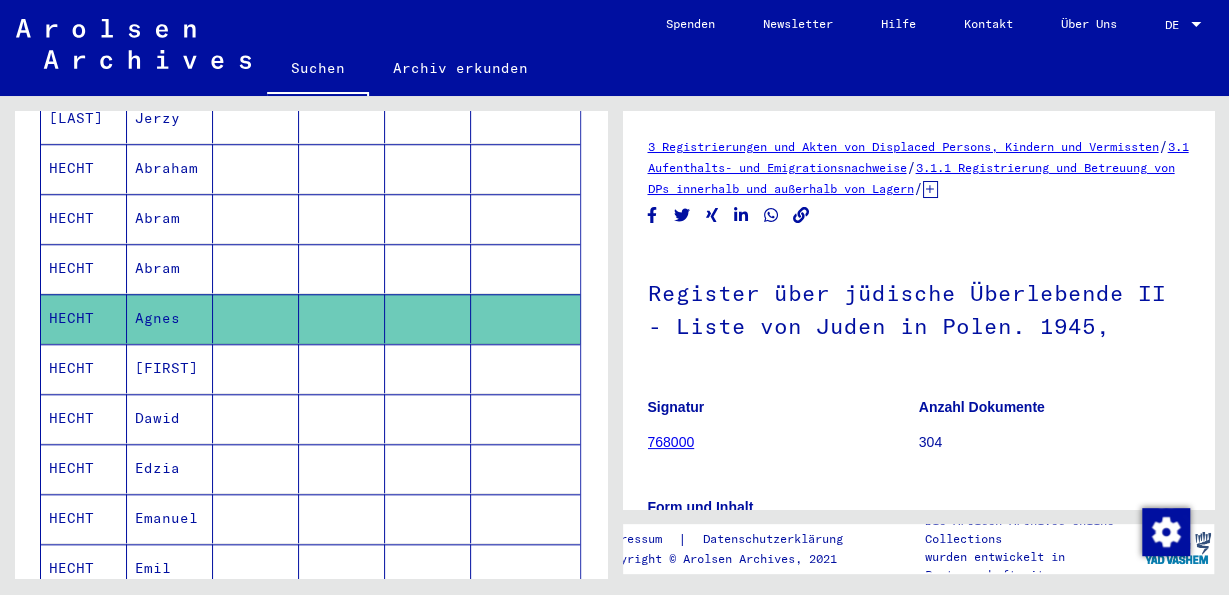 click on "HECHT" 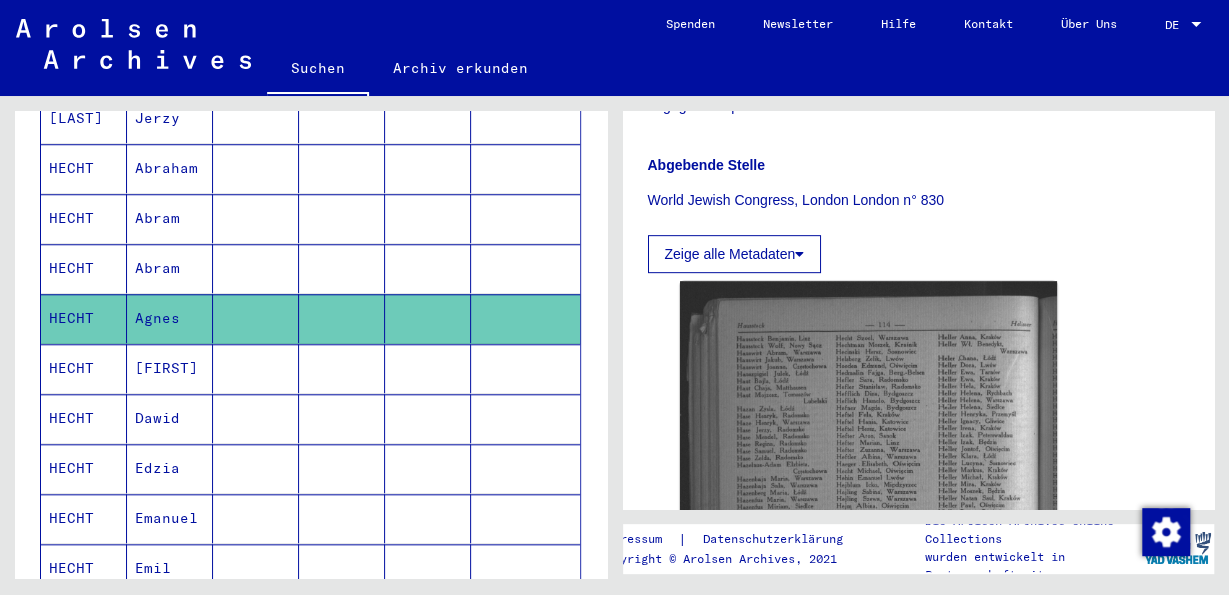 scroll, scrollTop: 520, scrollLeft: 0, axis: vertical 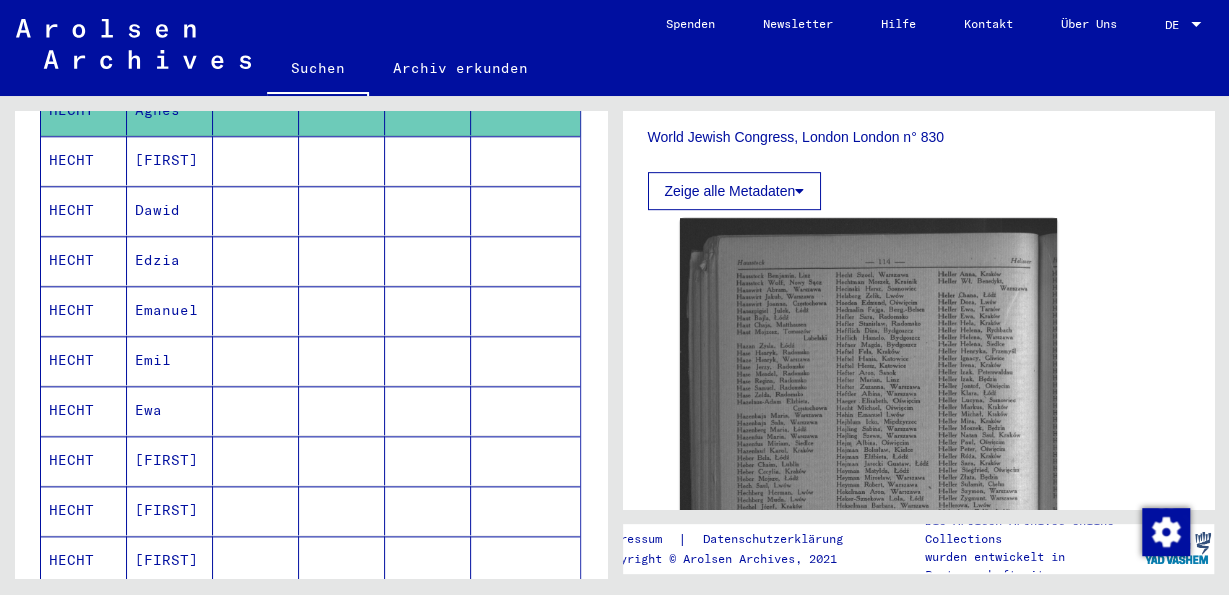click on "HECHT" at bounding box center (84, 460) 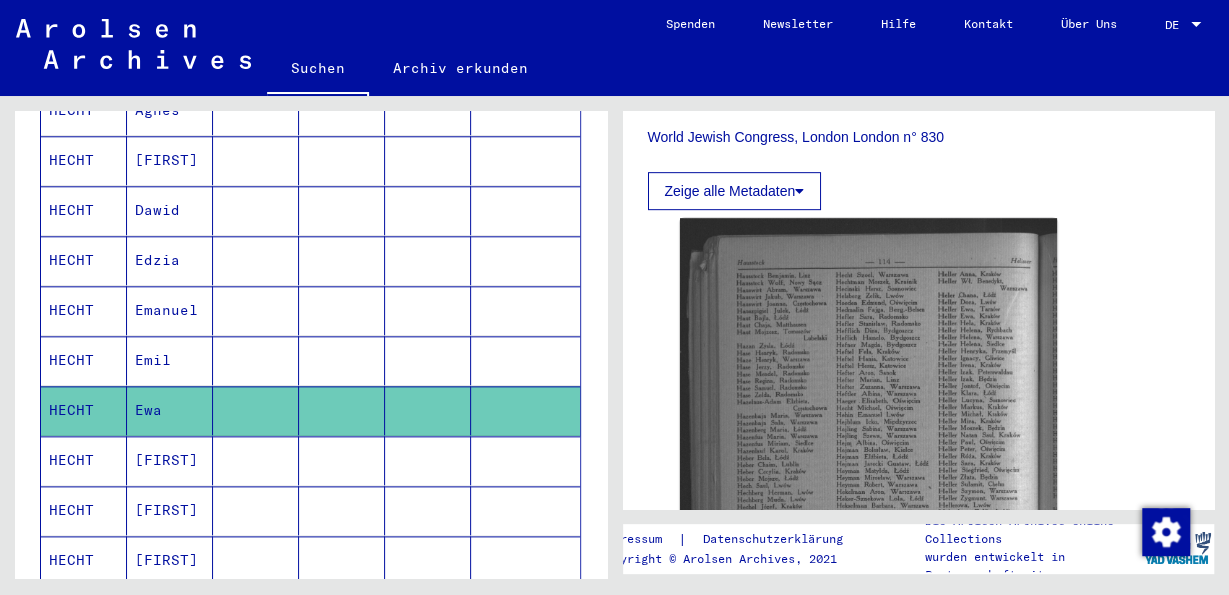 click on "HECHT" 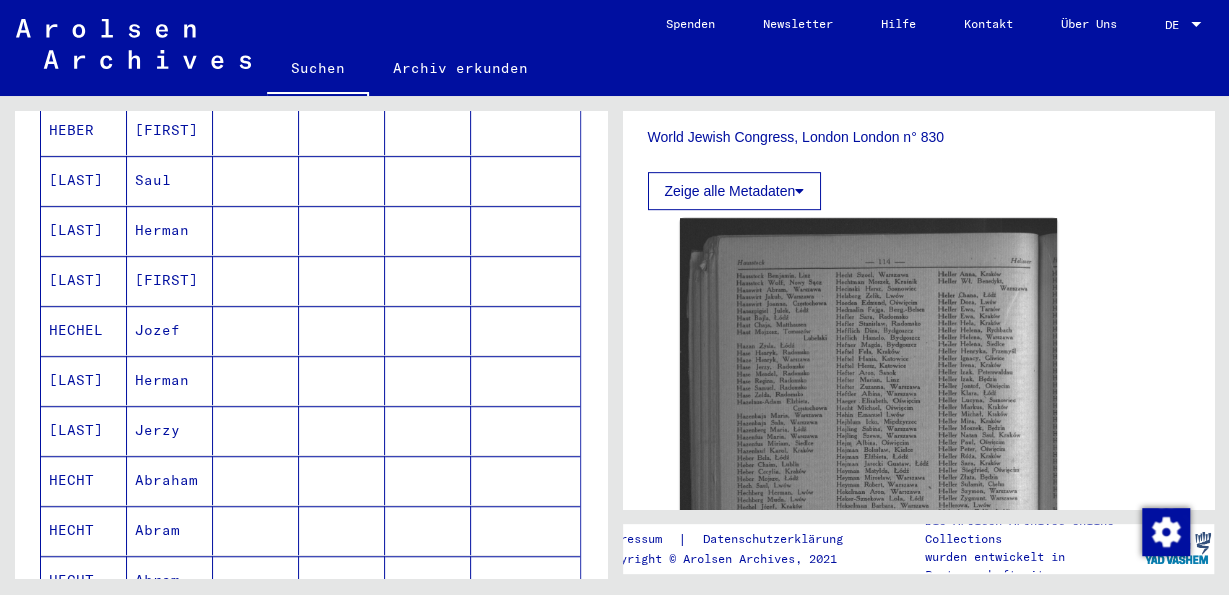 scroll, scrollTop: 0, scrollLeft: 0, axis: both 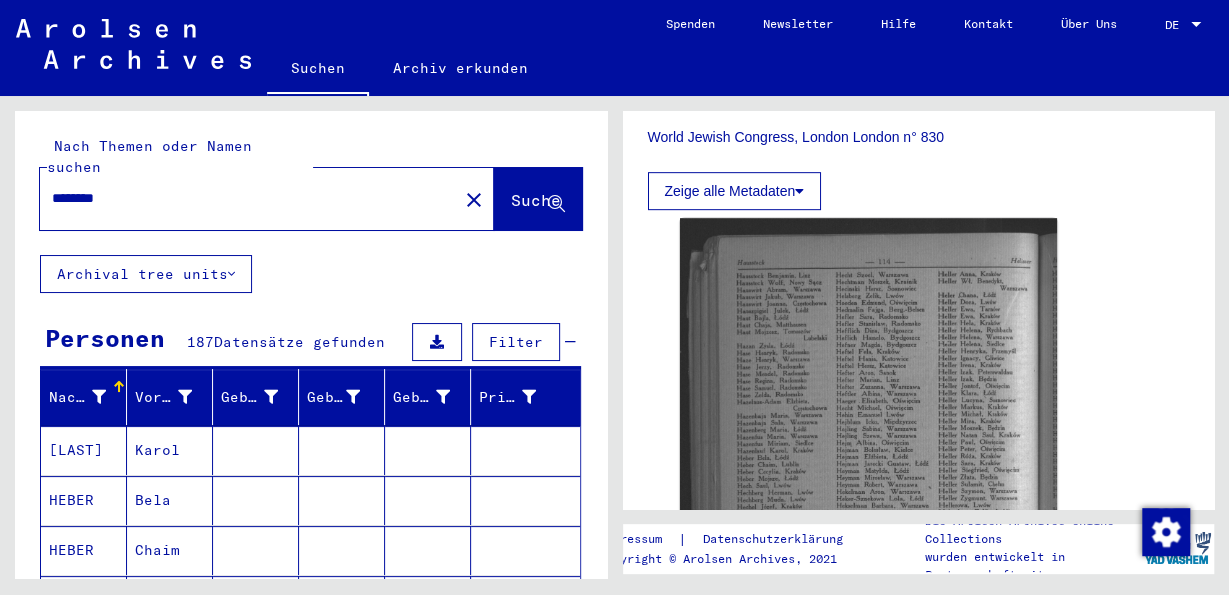click on "close" 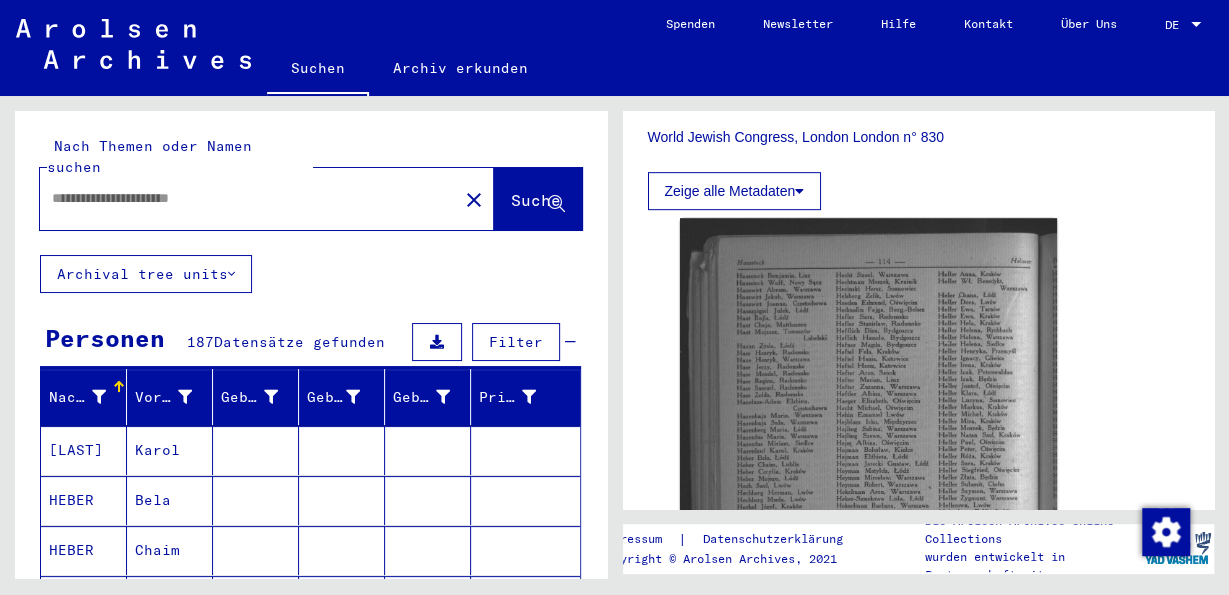scroll, scrollTop: 0, scrollLeft: 0, axis: both 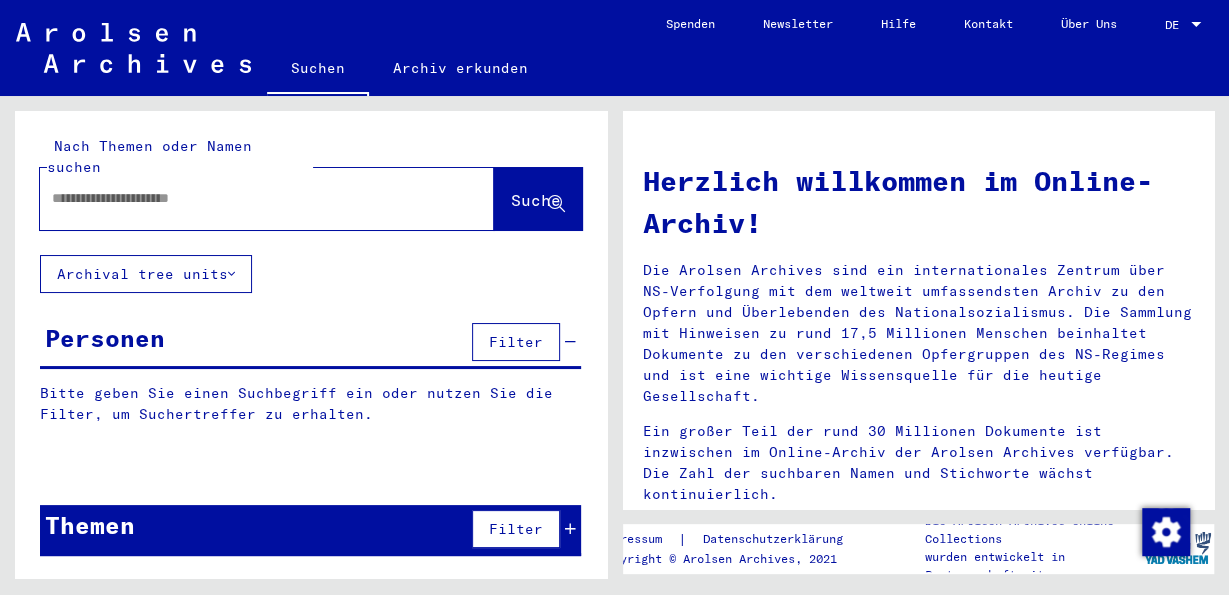 click at bounding box center (243, 198) 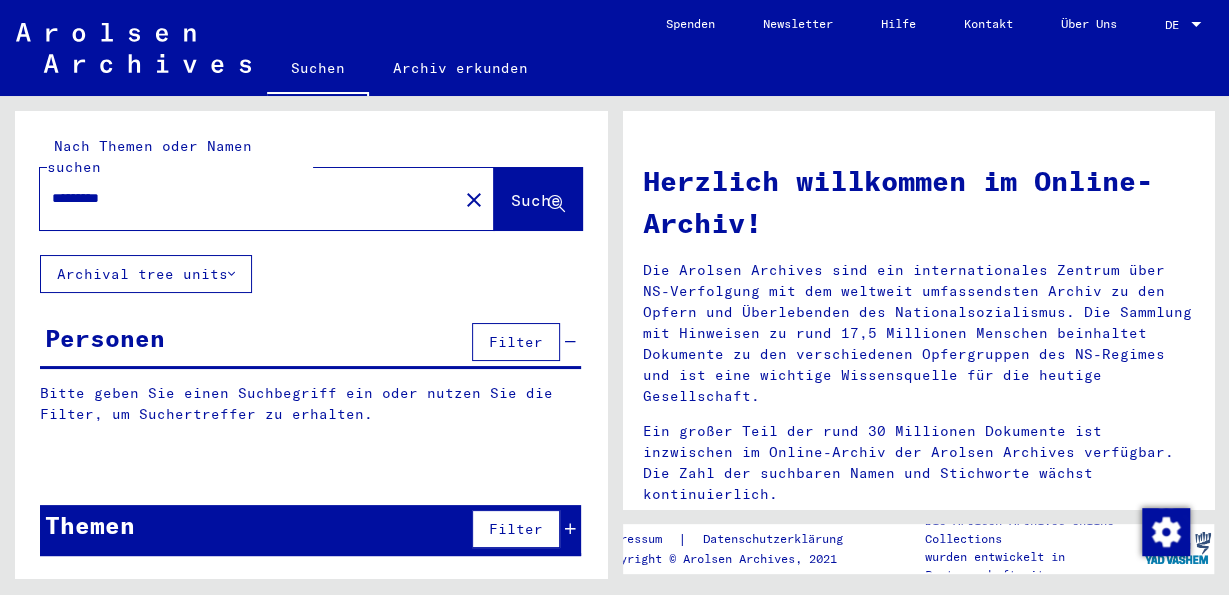 type on "*********" 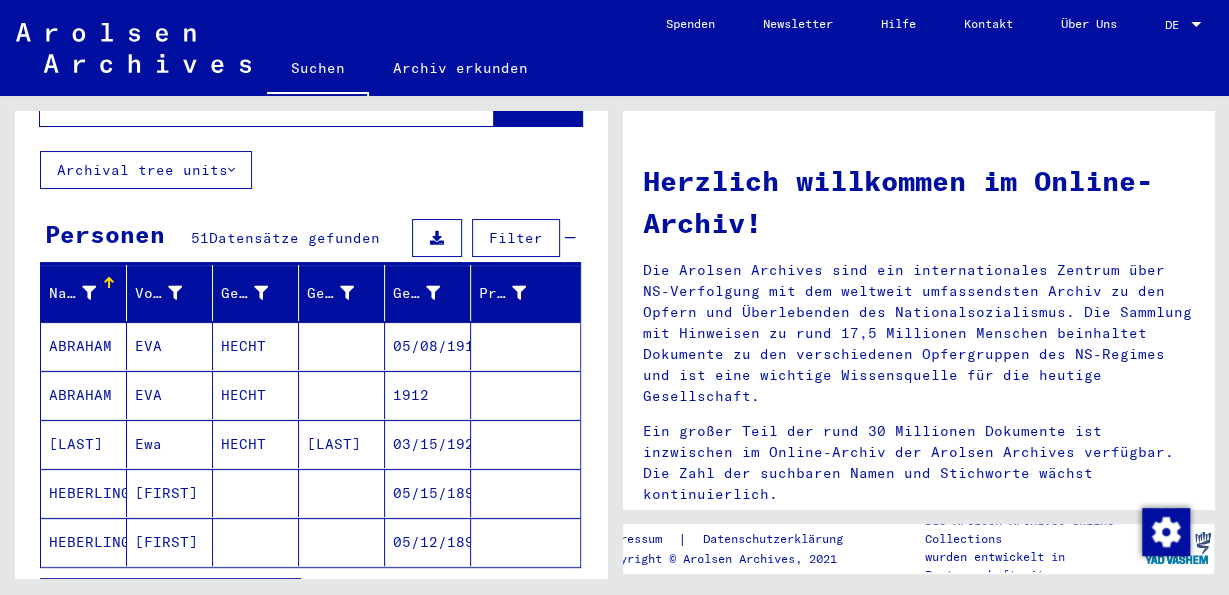 scroll, scrollTop: 208, scrollLeft: 0, axis: vertical 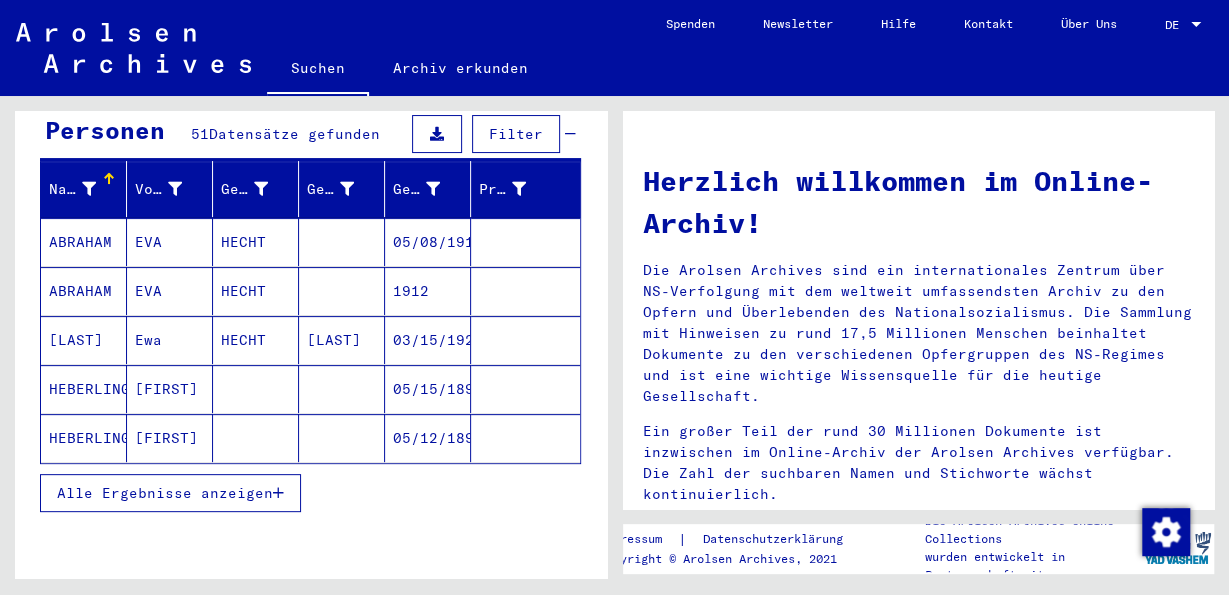click on "Alle Ergebnisse anzeigen" at bounding box center [165, 493] 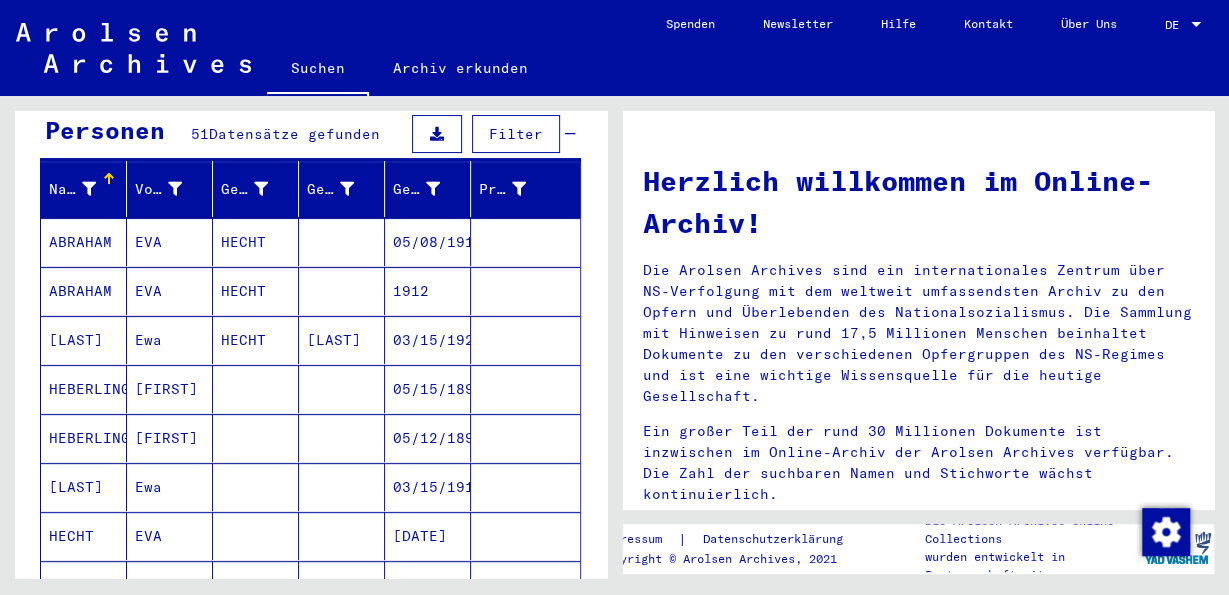 scroll, scrollTop: 312, scrollLeft: 0, axis: vertical 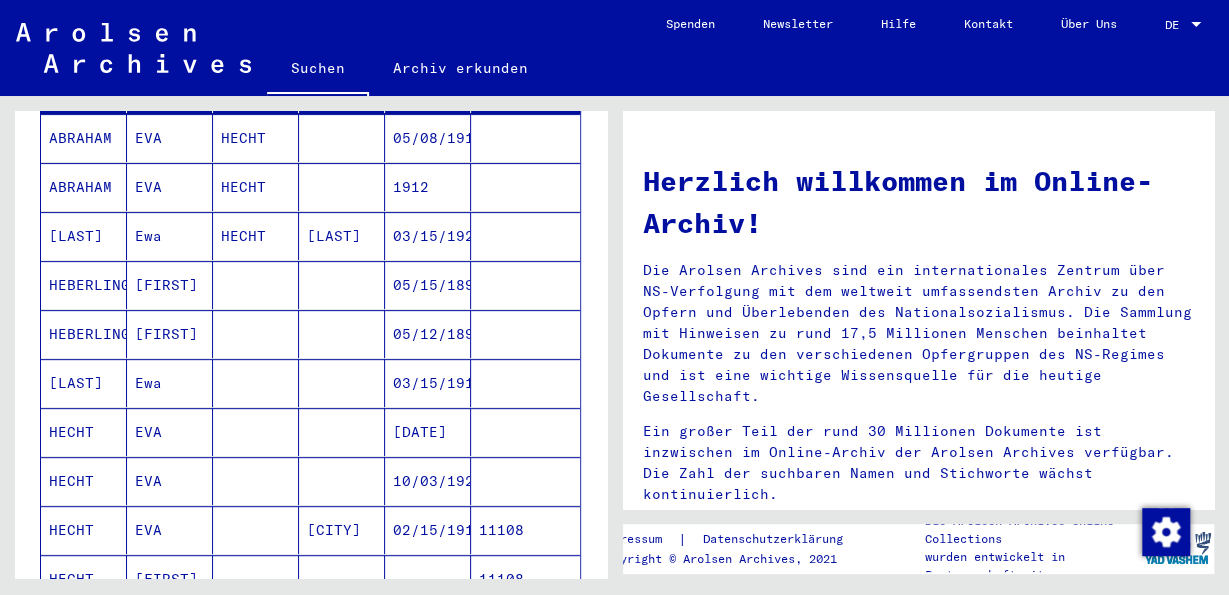 click on "[DATE]" at bounding box center [428, 481] 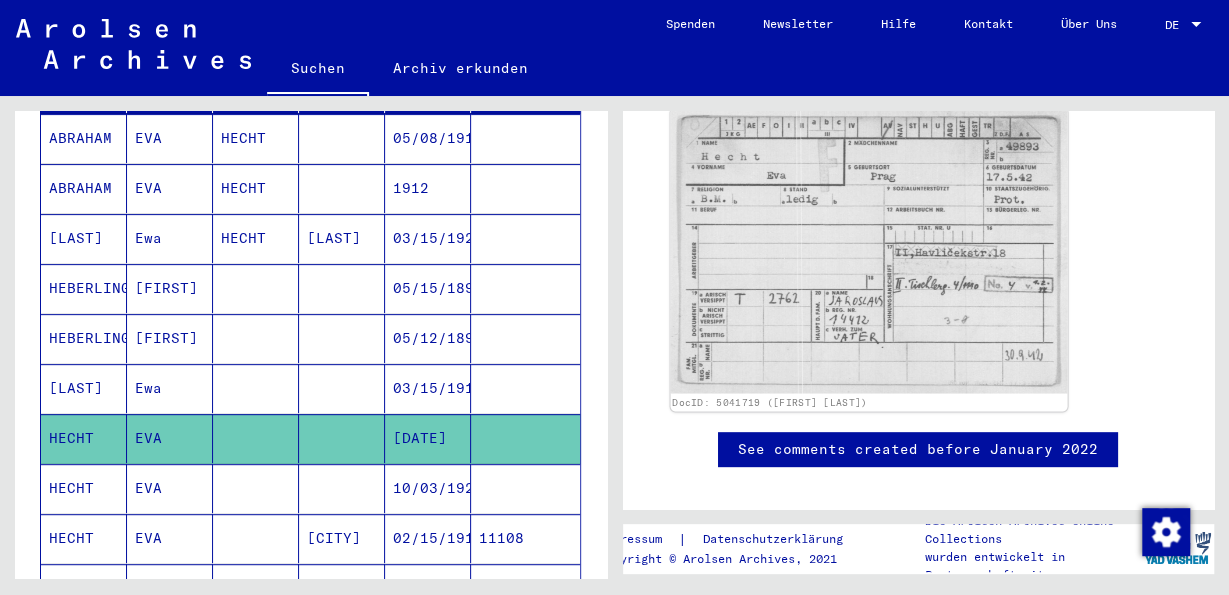 scroll, scrollTop: 416, scrollLeft: 0, axis: vertical 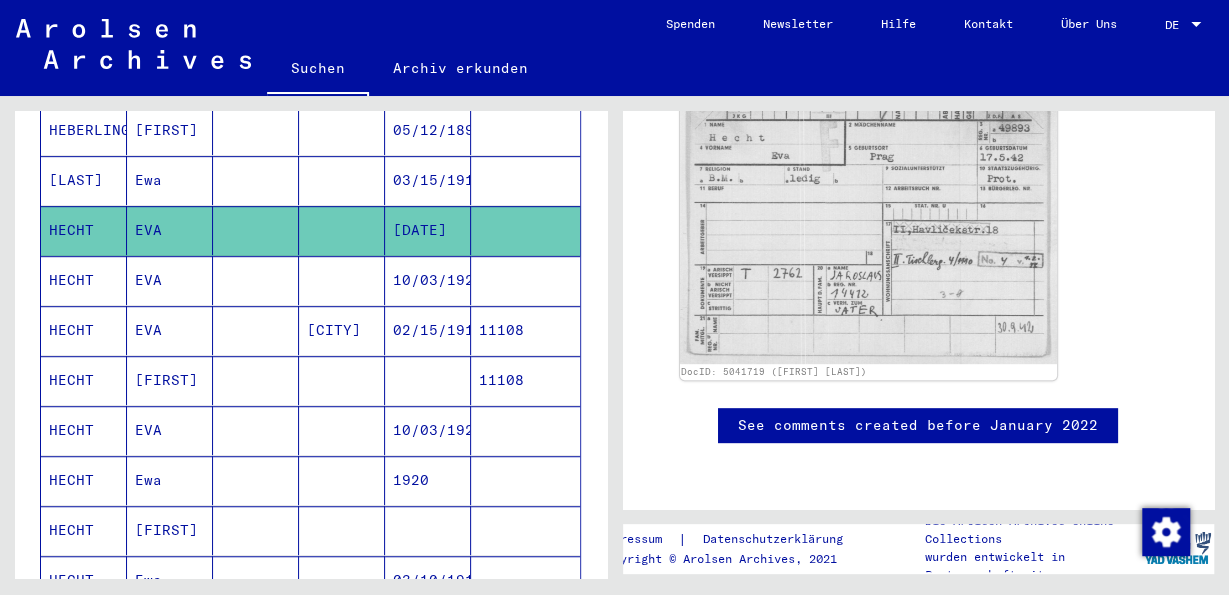 click on "02/15/1915" at bounding box center (428, 380) 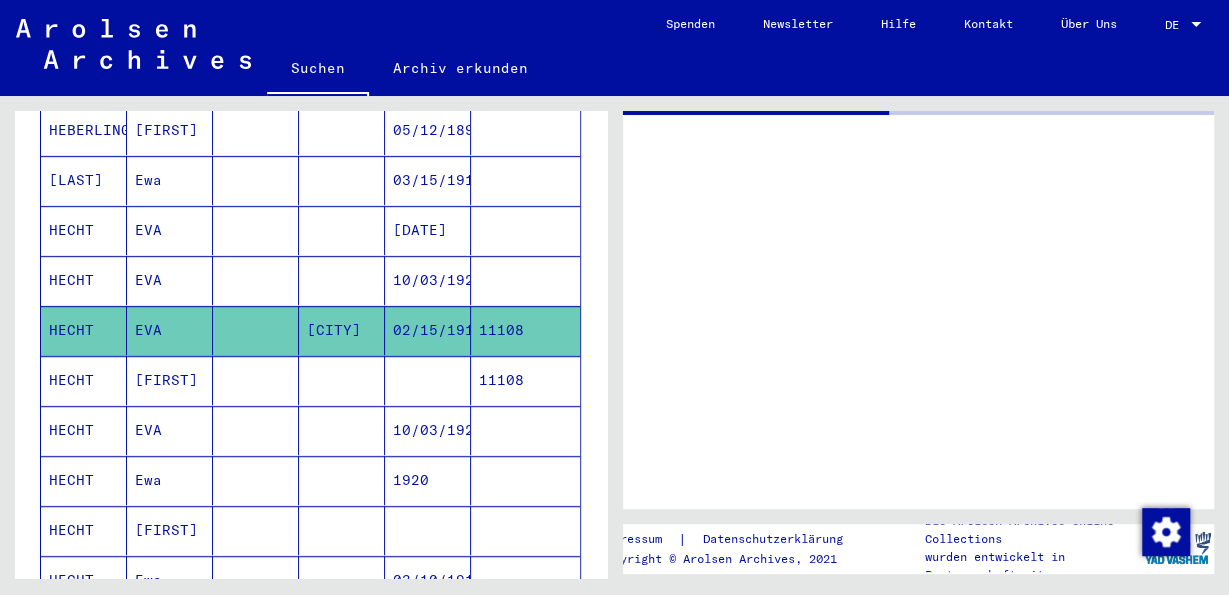 scroll, scrollTop: 0, scrollLeft: 0, axis: both 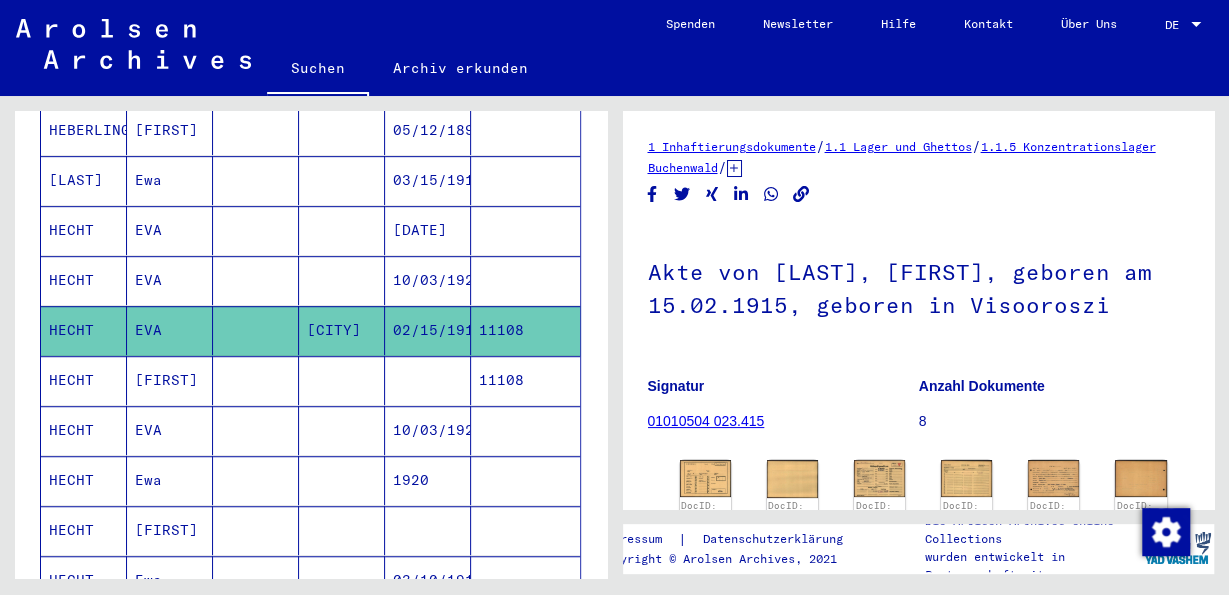 click on "HECHT" at bounding box center (84, 430) 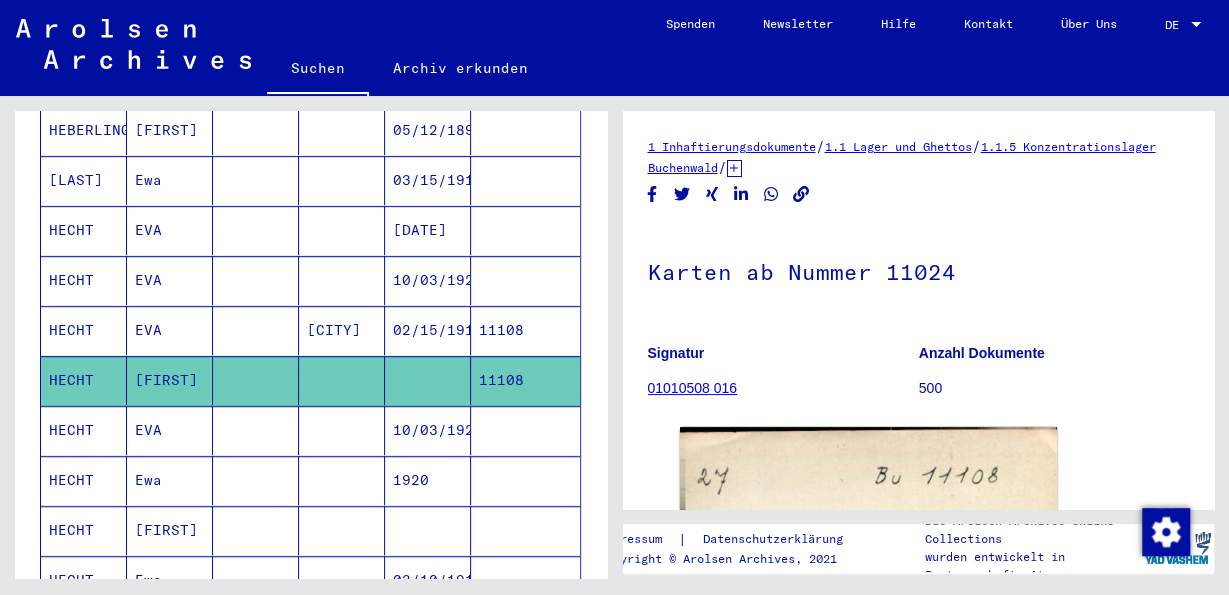 scroll, scrollTop: 208, scrollLeft: 0, axis: vertical 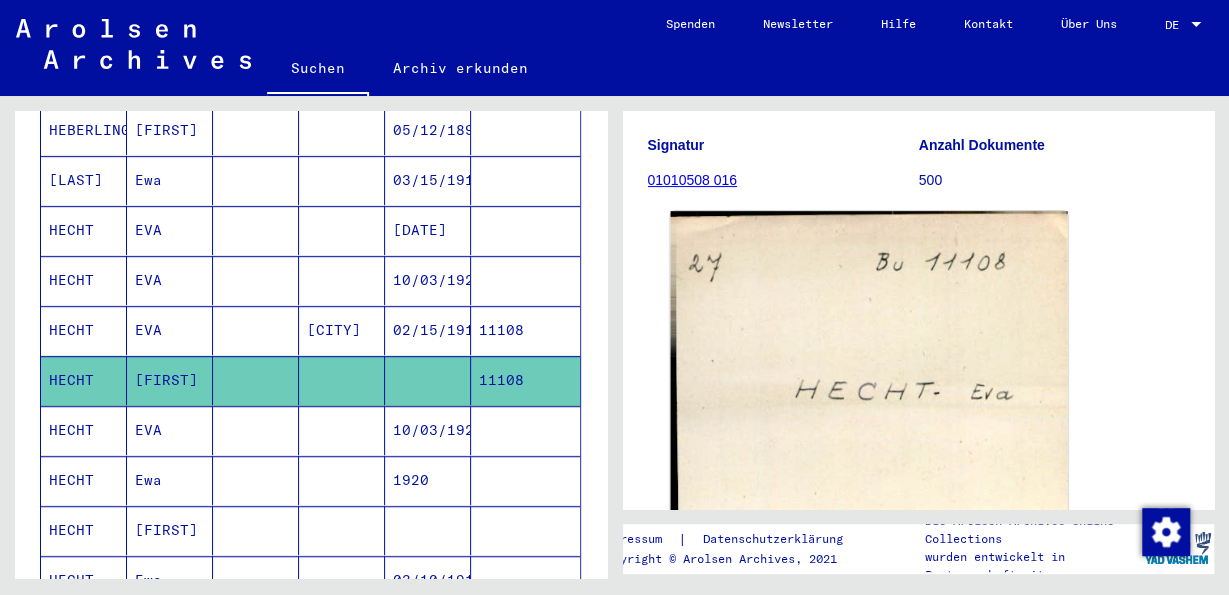 click 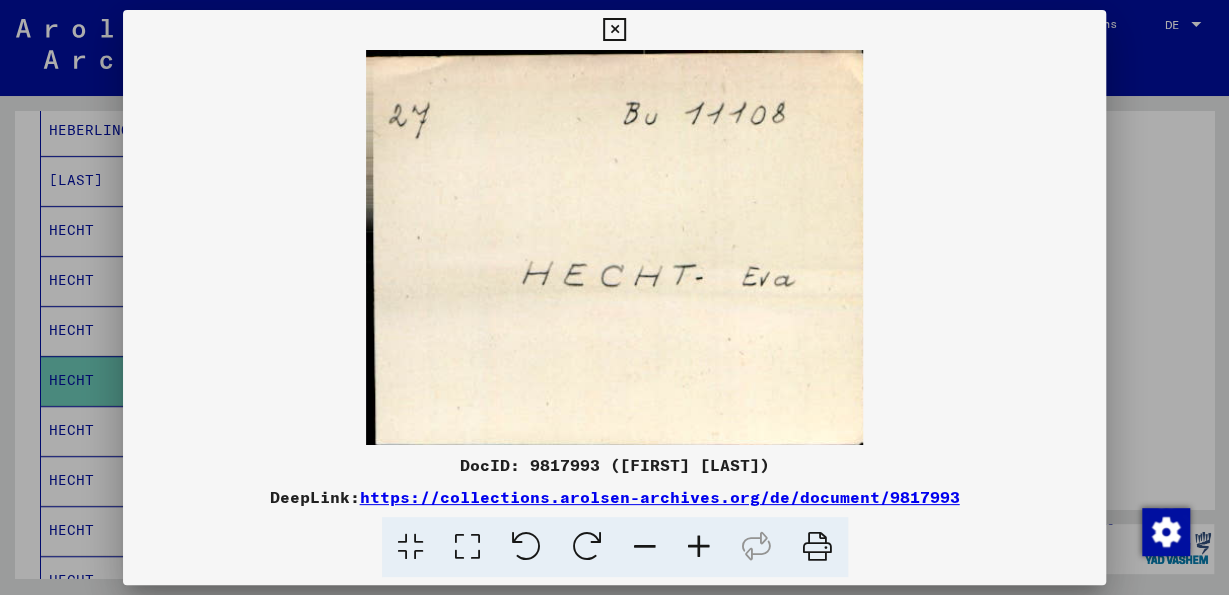click on "DocID: 9817993 ([FIRST] [LAST])" at bounding box center (614, 465) 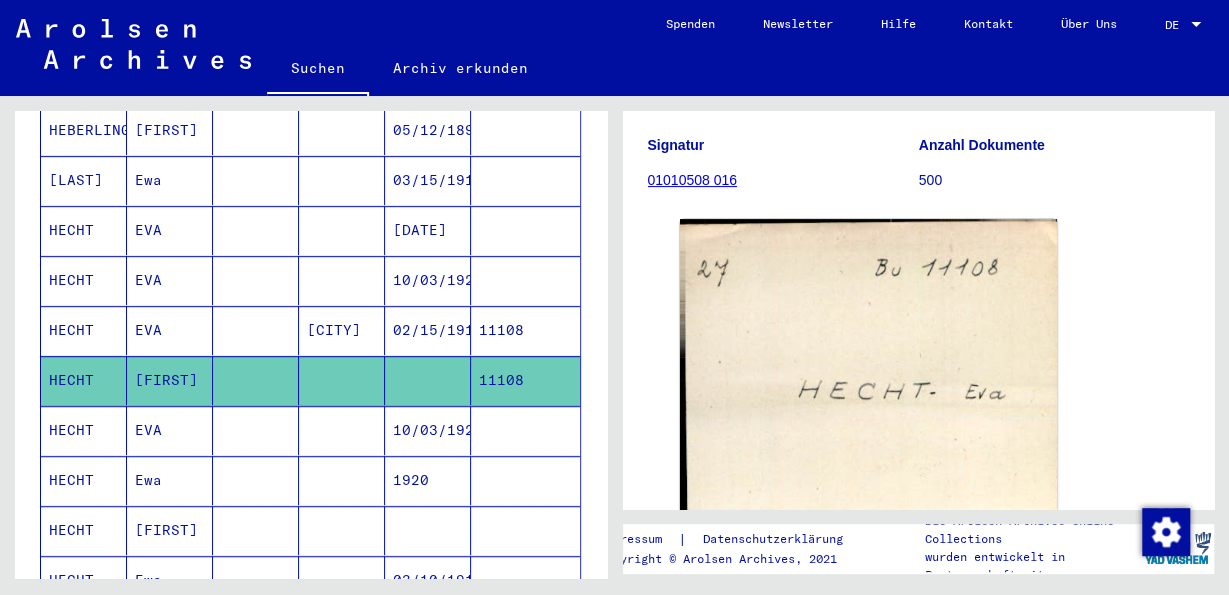 click on "HECHT" at bounding box center [84, 480] 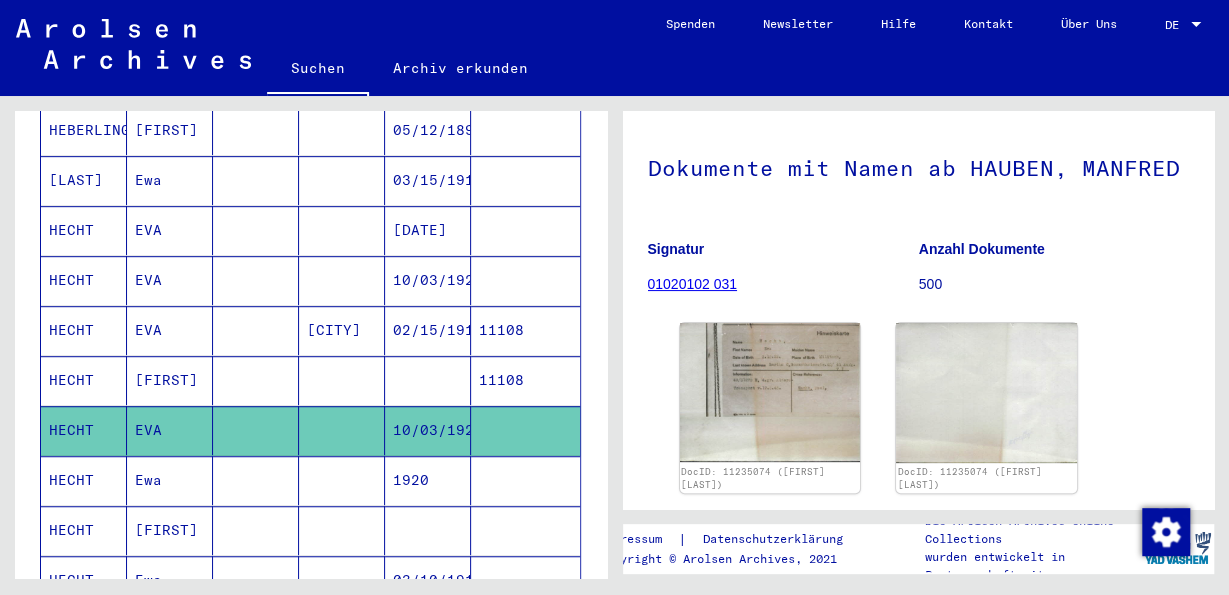 scroll, scrollTop: 208, scrollLeft: 0, axis: vertical 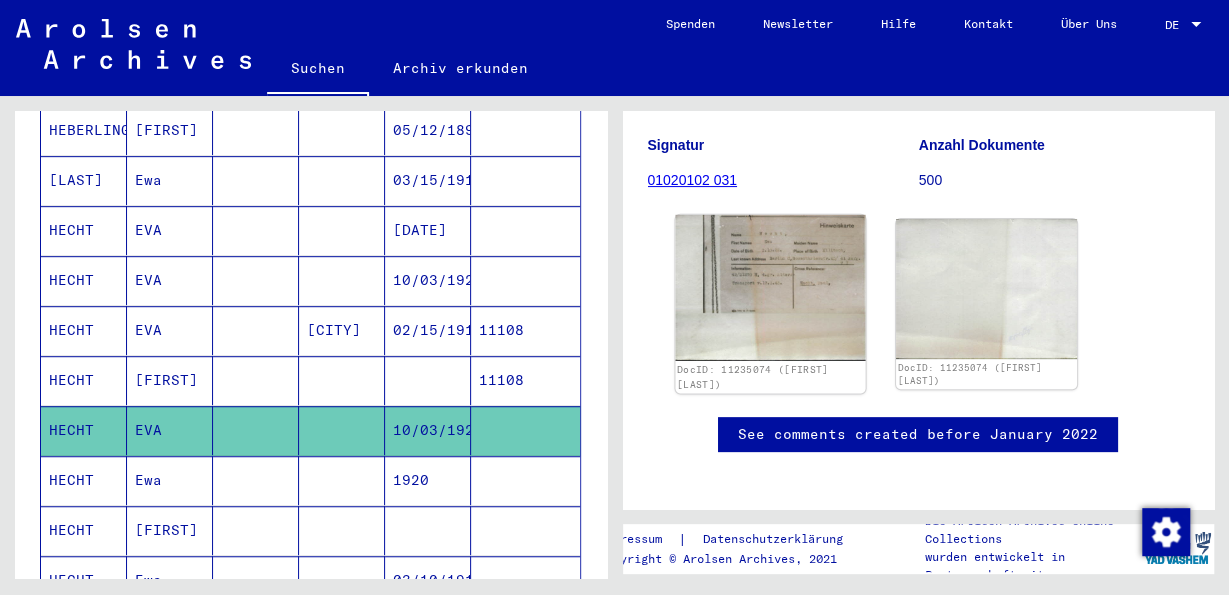 click 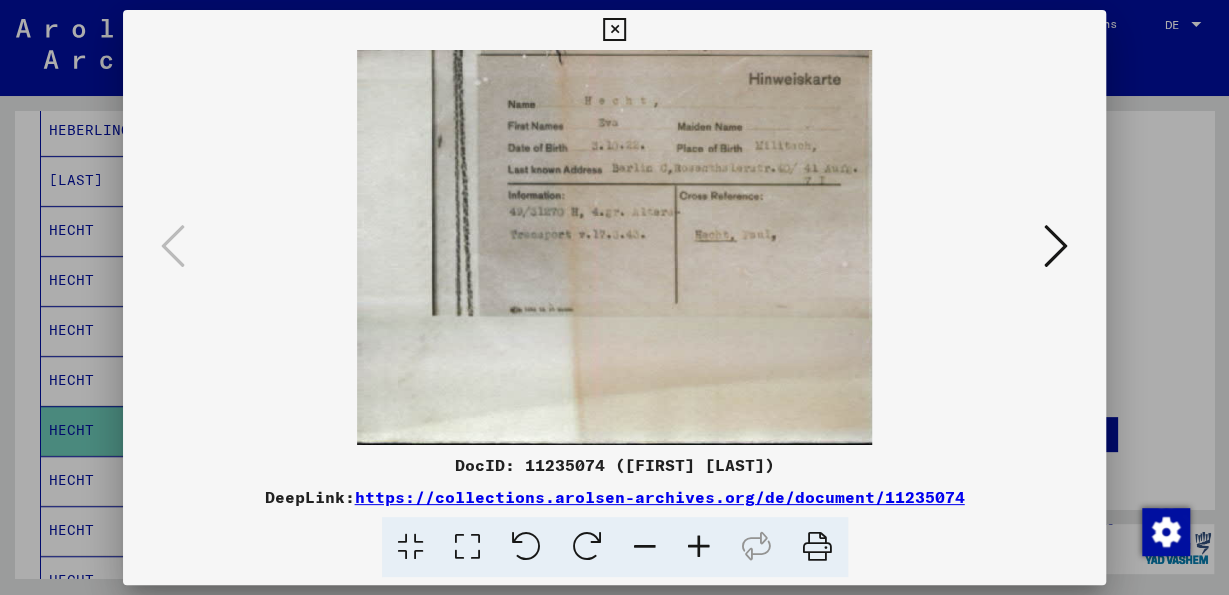 click at bounding box center (614, 30) 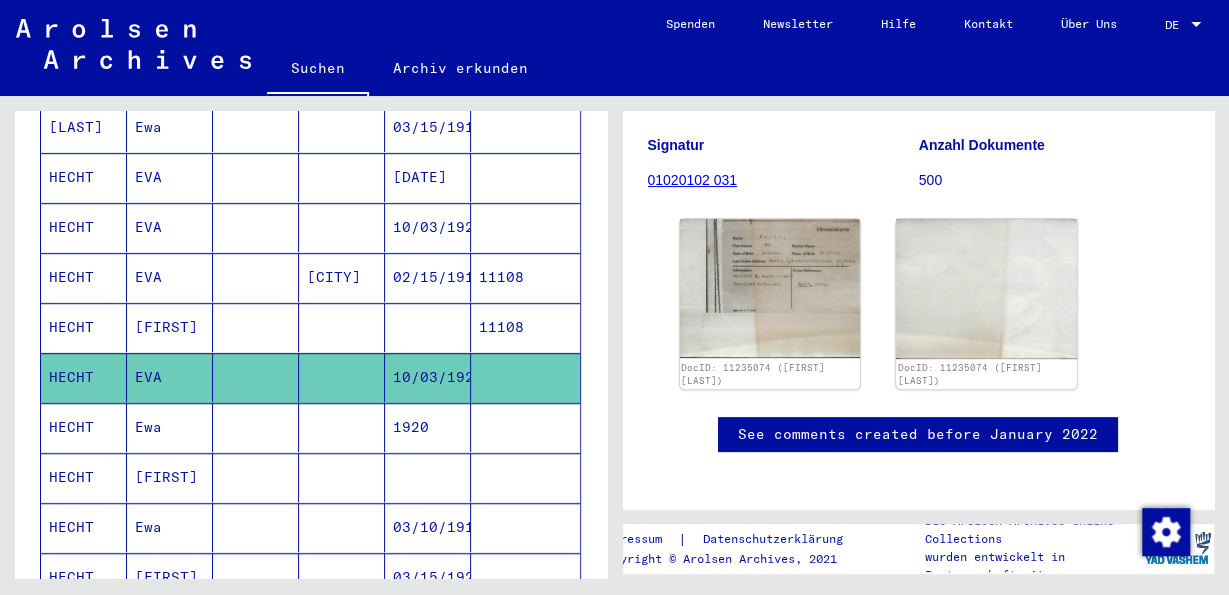 scroll, scrollTop: 624, scrollLeft: 0, axis: vertical 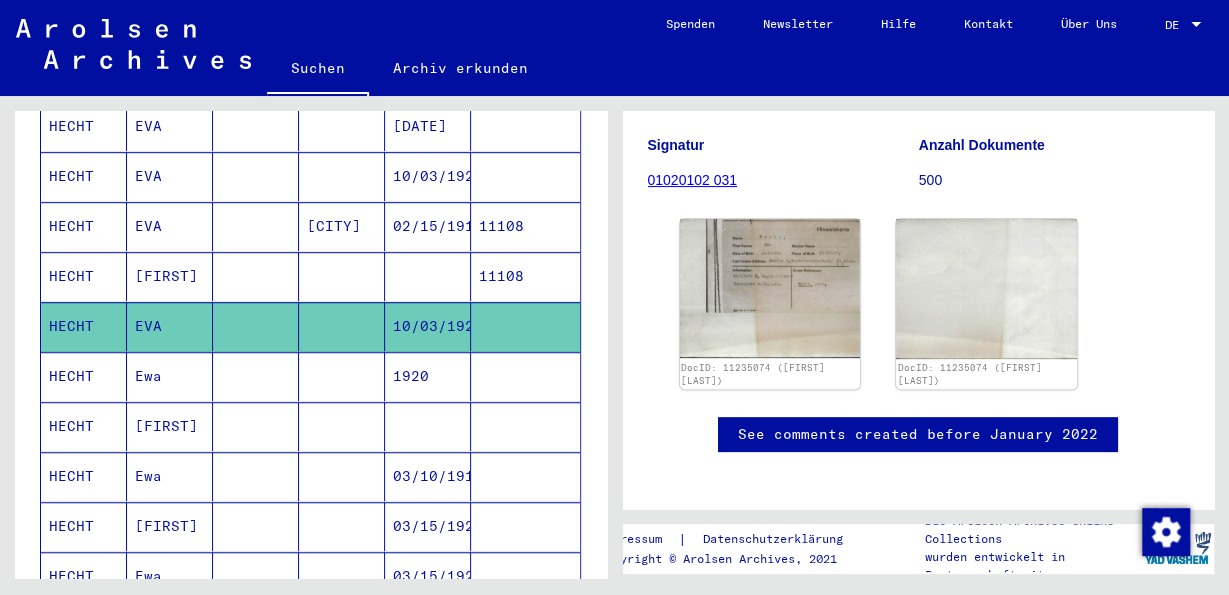 click on "HECHT" at bounding box center [84, 476] 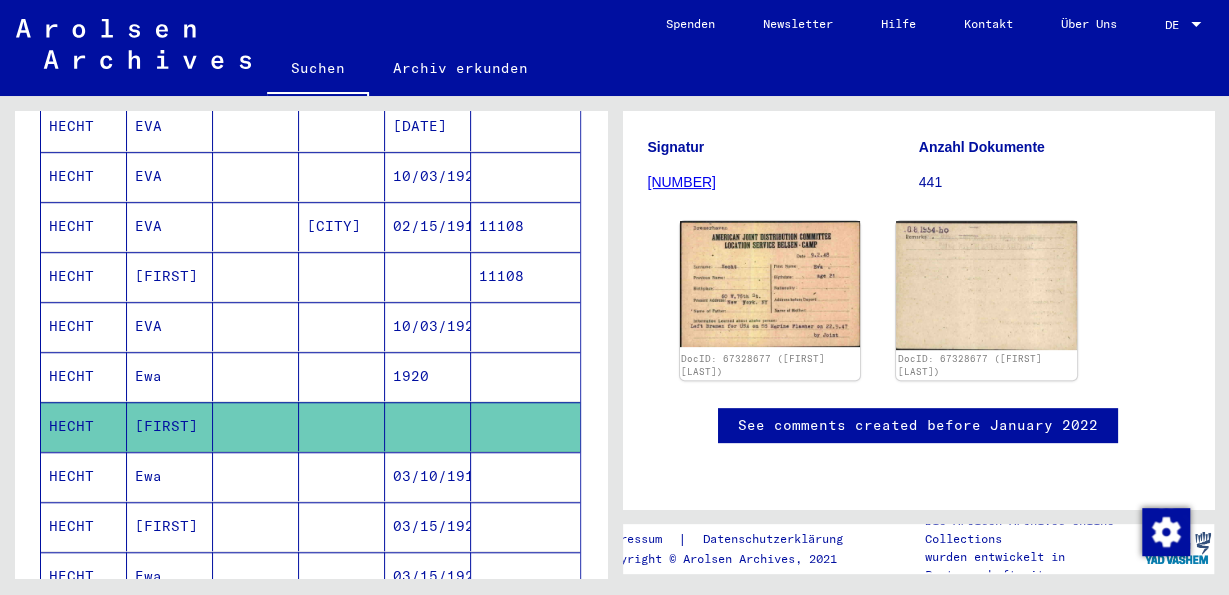 scroll, scrollTop: 312, scrollLeft: 0, axis: vertical 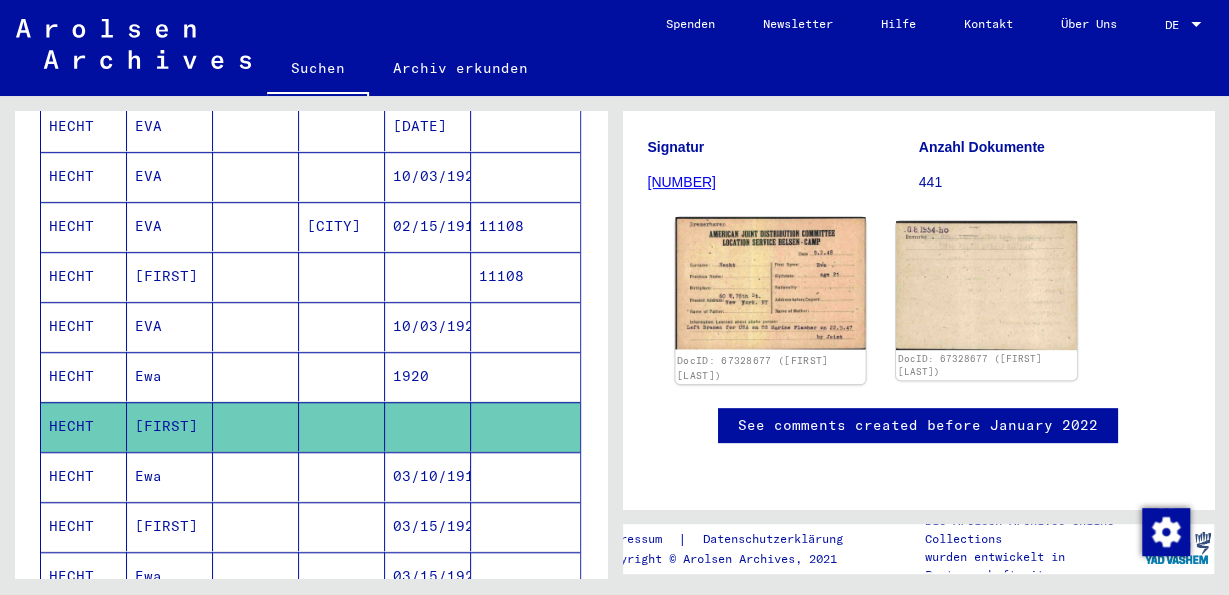 click 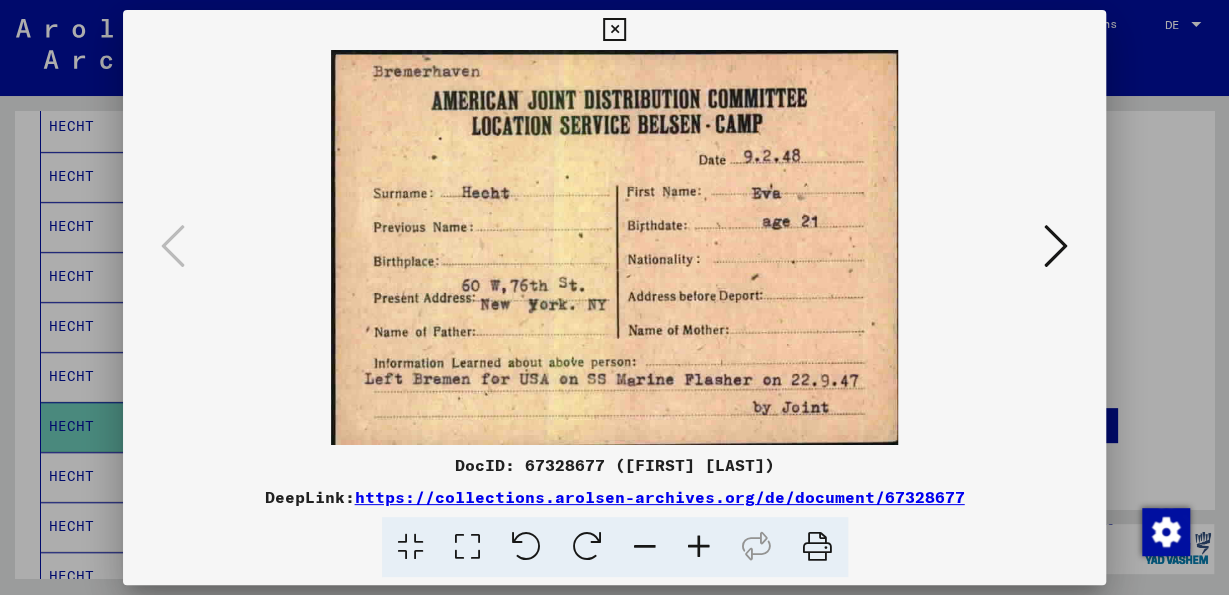 click at bounding box center (614, 30) 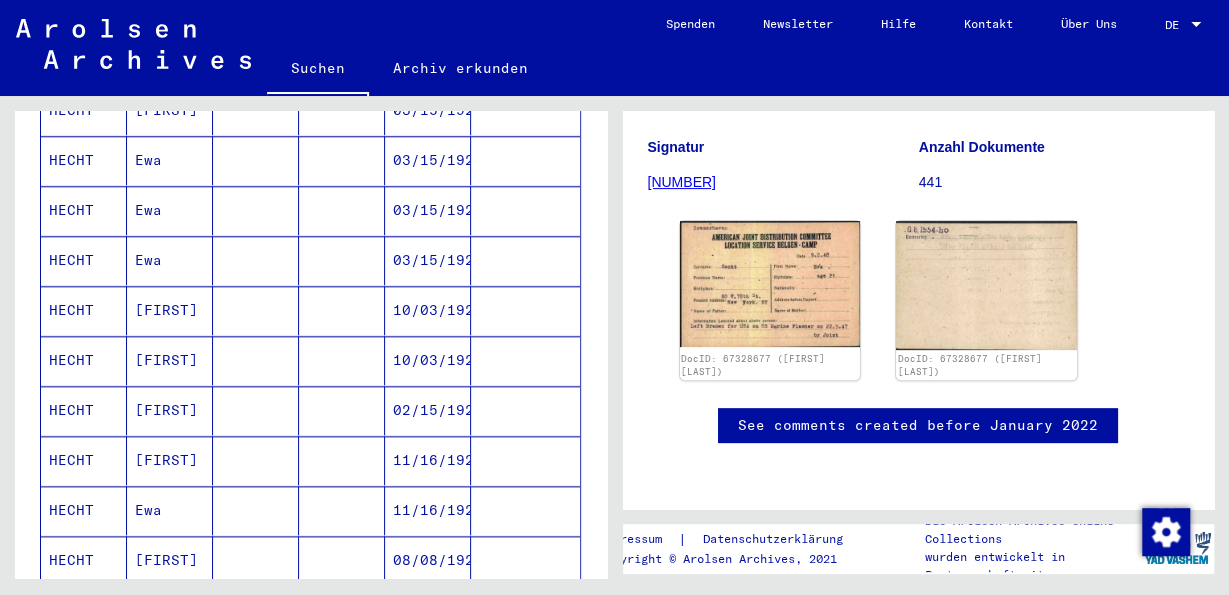 scroll, scrollTop: 1144, scrollLeft: 0, axis: vertical 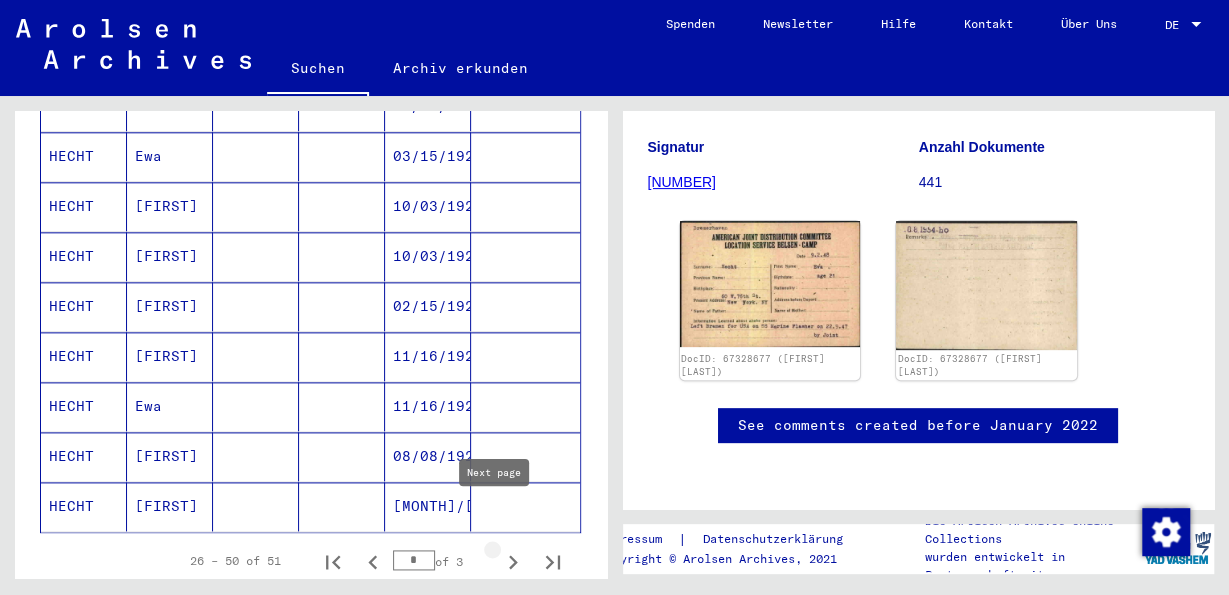 click 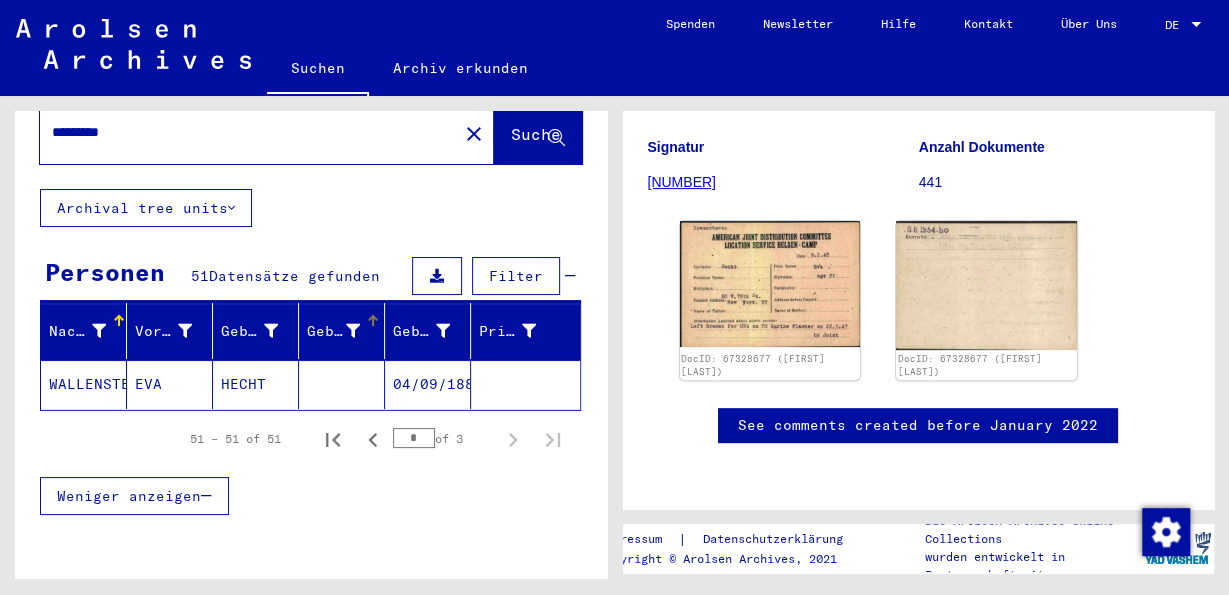 scroll, scrollTop: 66, scrollLeft: 0, axis: vertical 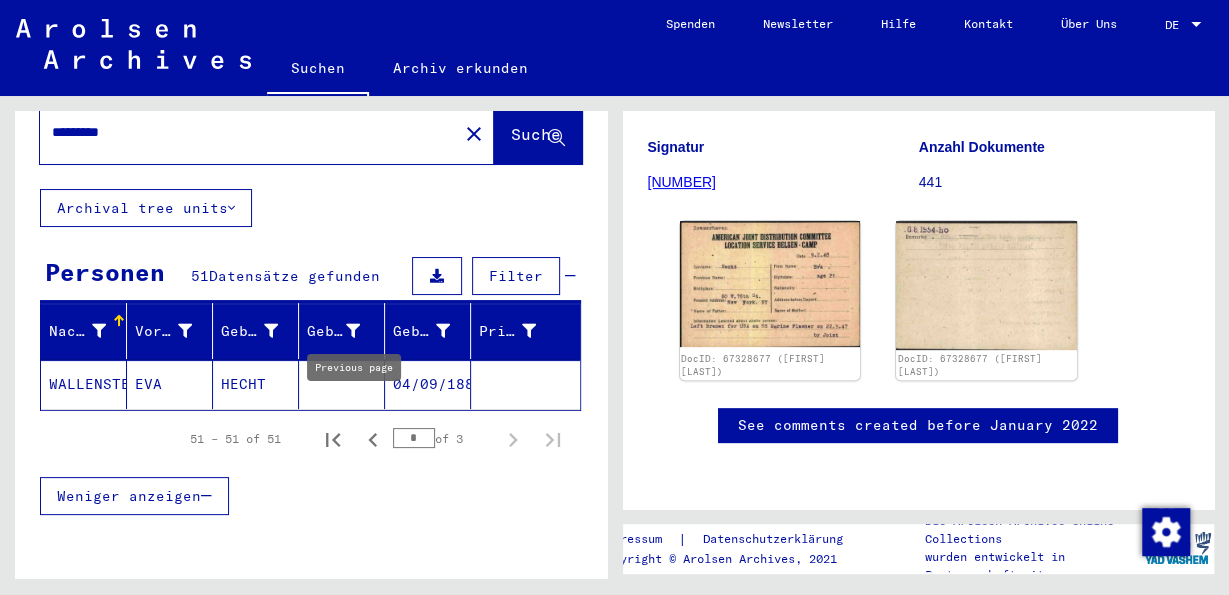 click 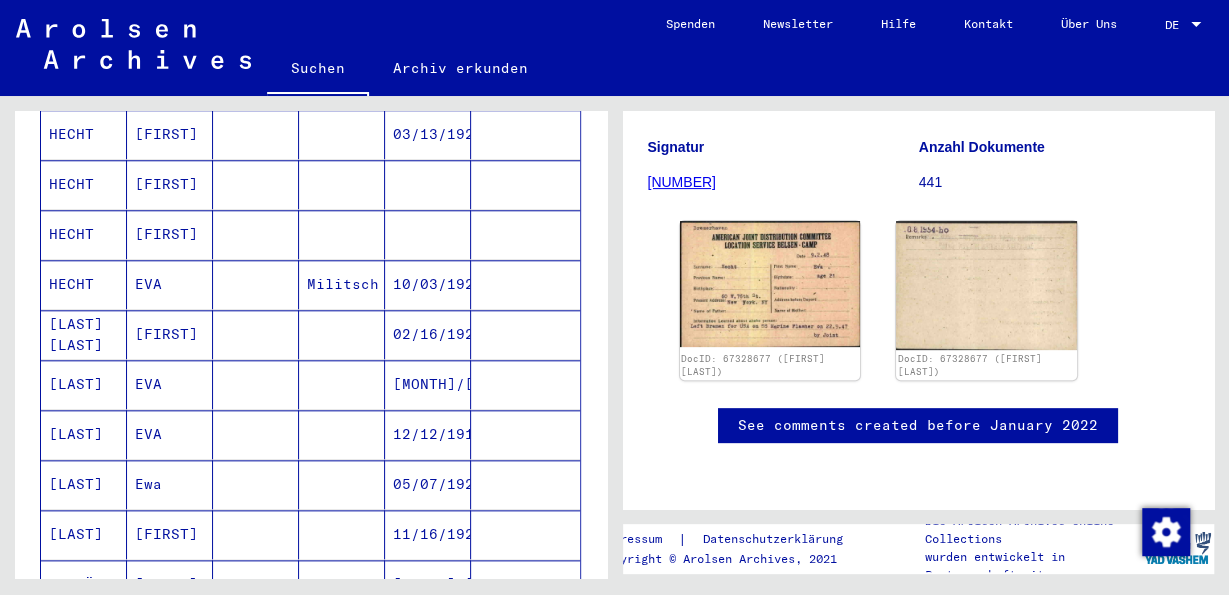 scroll, scrollTop: 1002, scrollLeft: 0, axis: vertical 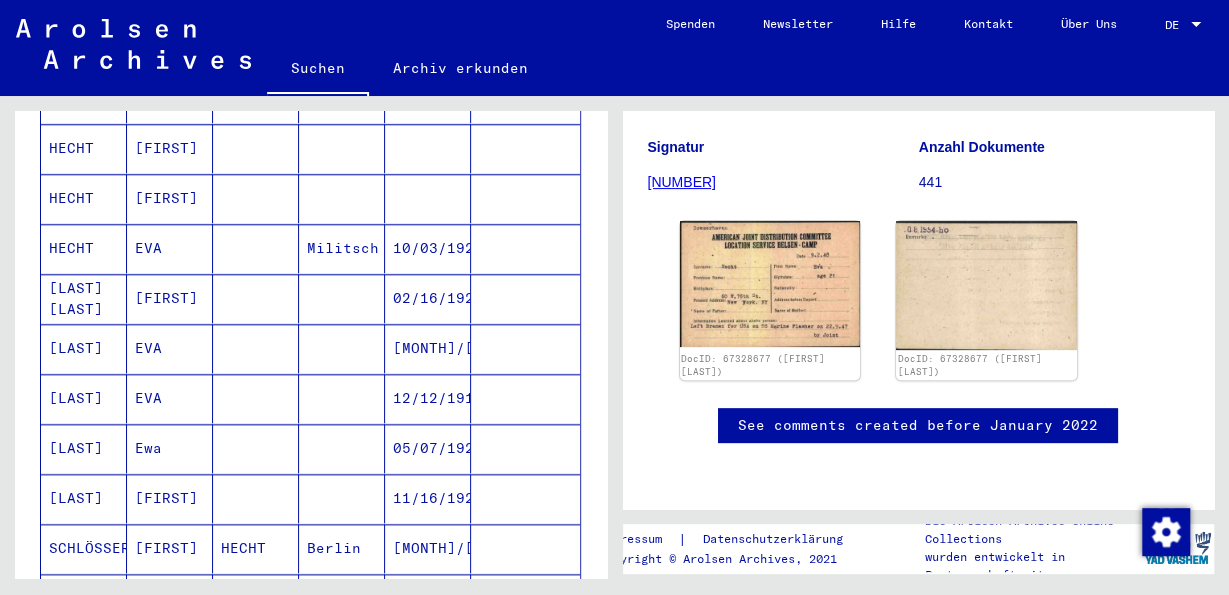 click on "[LAST]" at bounding box center [84, 448] 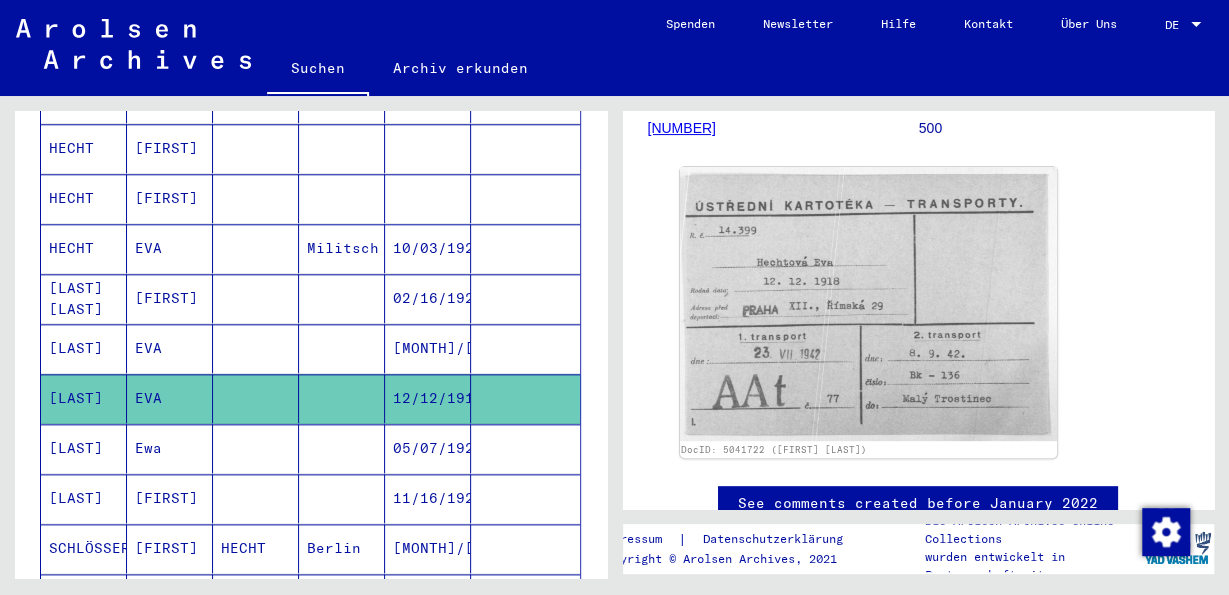 scroll, scrollTop: 312, scrollLeft: 0, axis: vertical 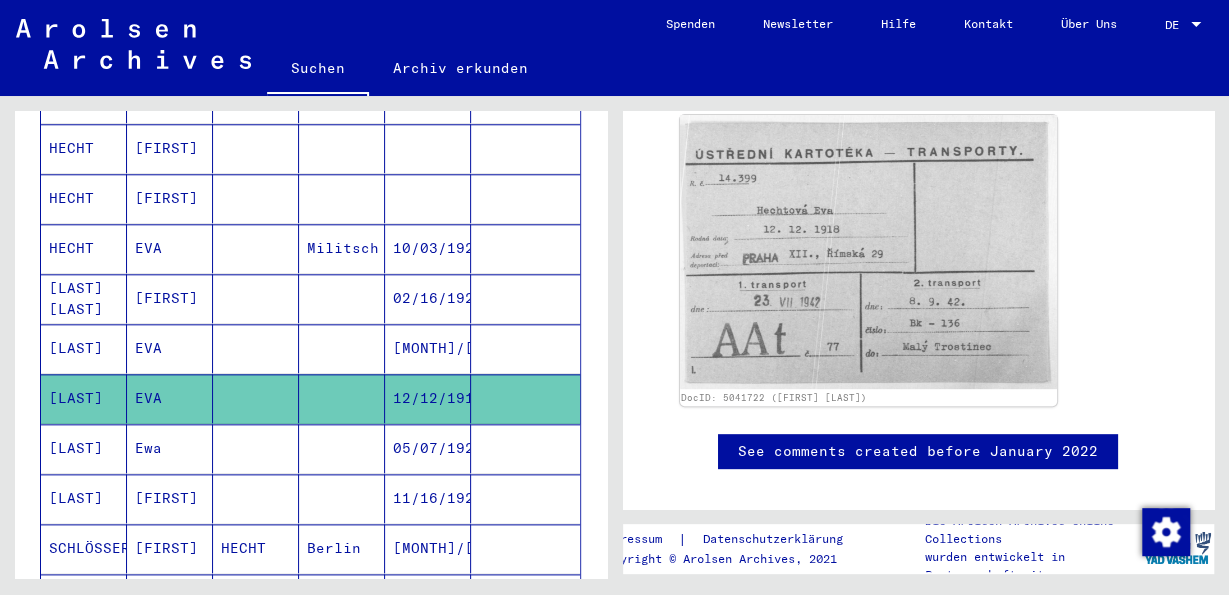 click on "[LAST]" at bounding box center [84, 398] 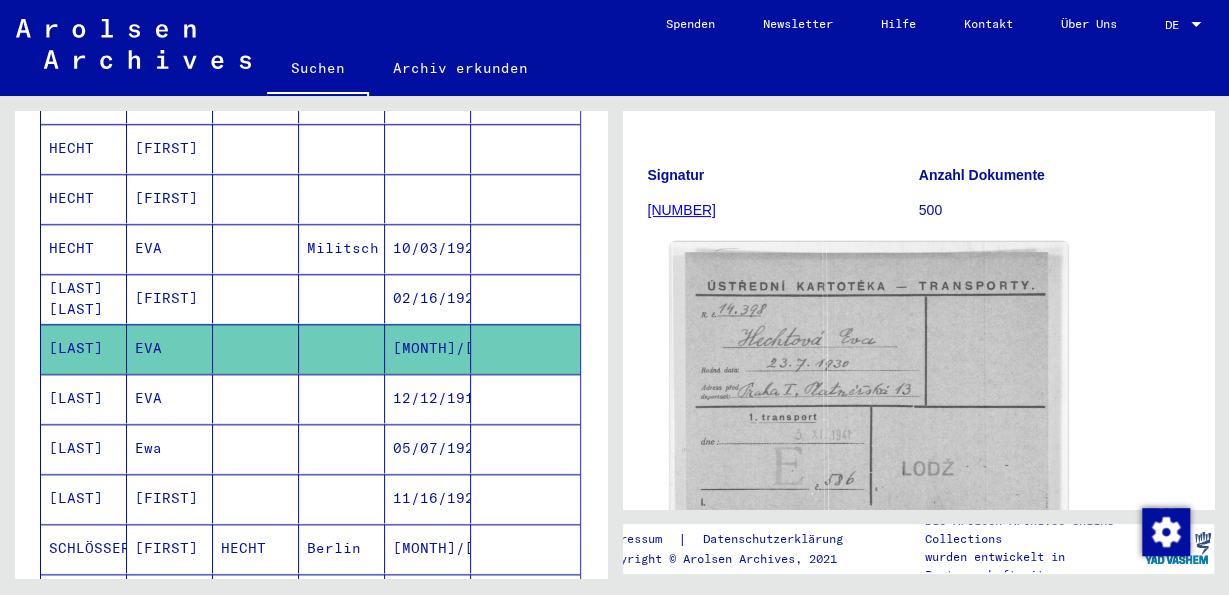 scroll, scrollTop: 208, scrollLeft: 0, axis: vertical 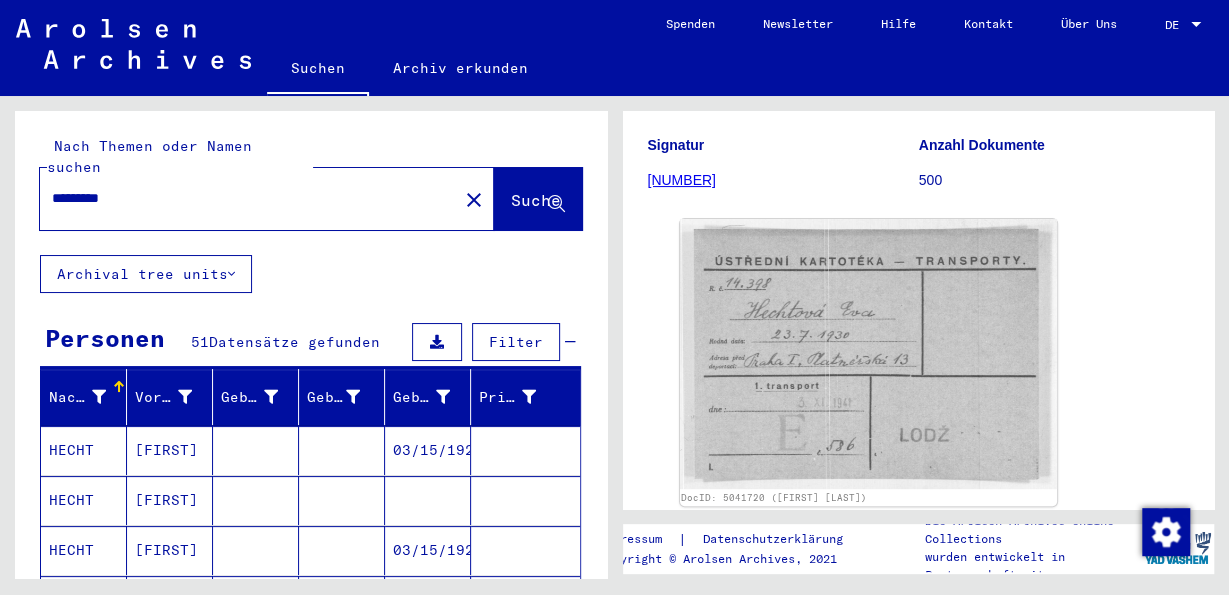 click on "*********" at bounding box center (249, 198) 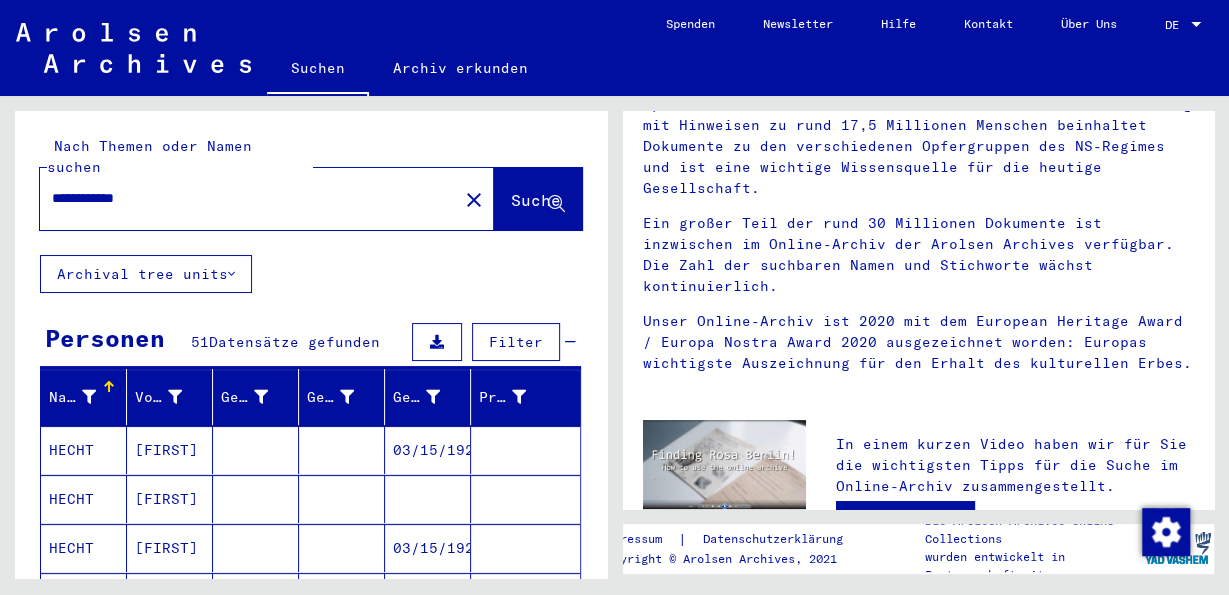 scroll, scrollTop: 0, scrollLeft: 0, axis: both 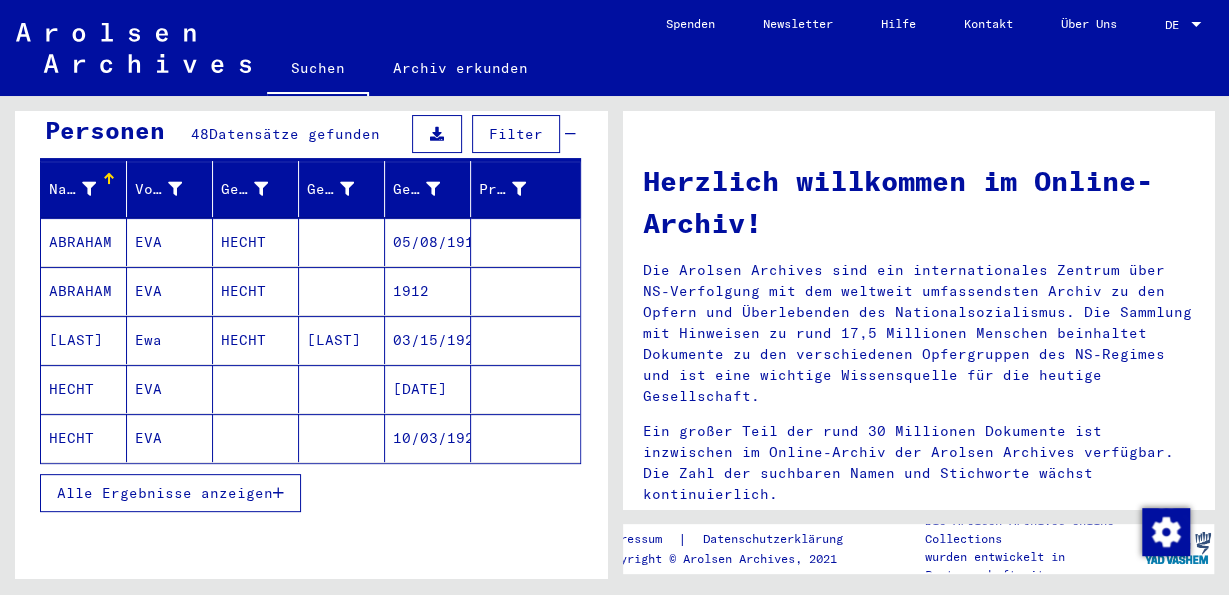 click on "Alle Ergebnisse anzeigen" at bounding box center [165, 493] 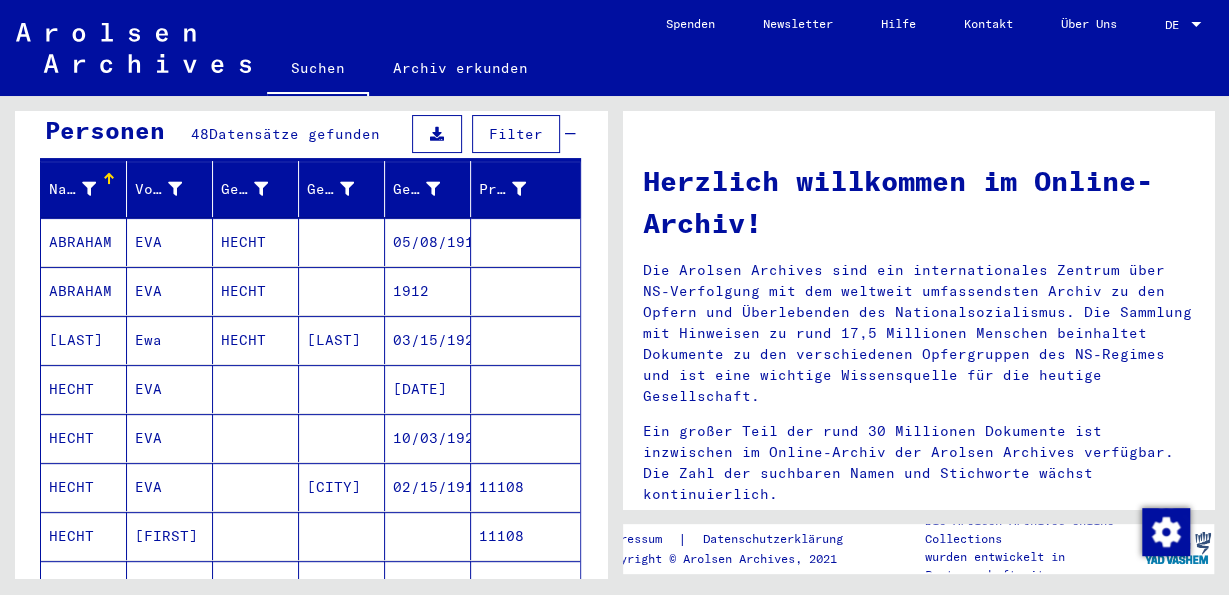 click on "[DATE]" at bounding box center [428, 438] 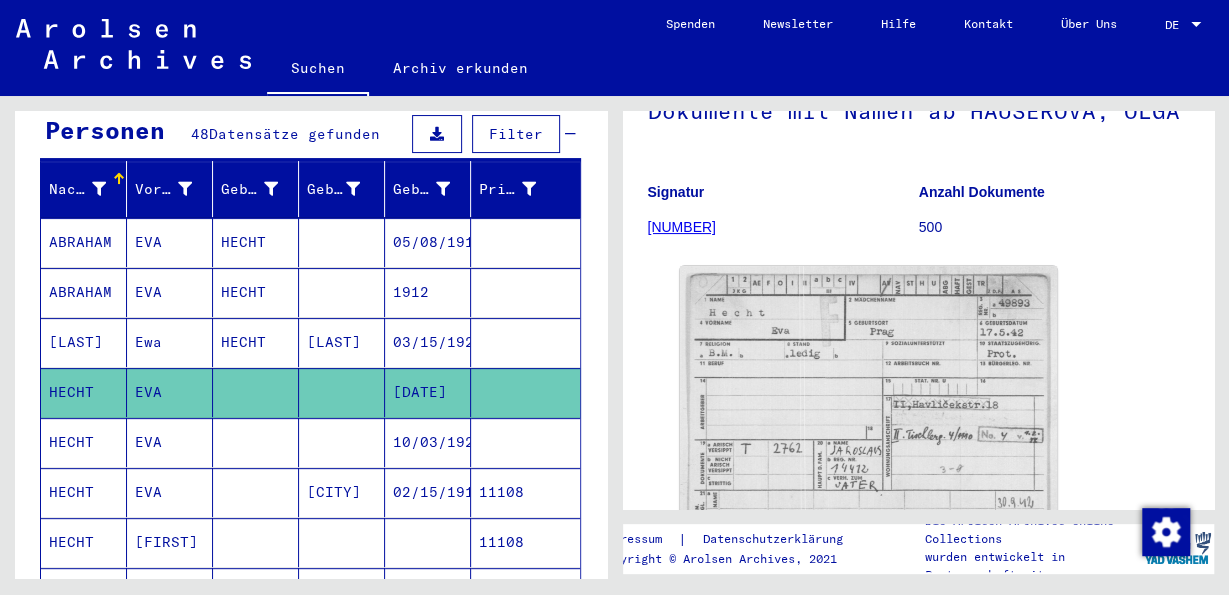 scroll, scrollTop: 208, scrollLeft: 0, axis: vertical 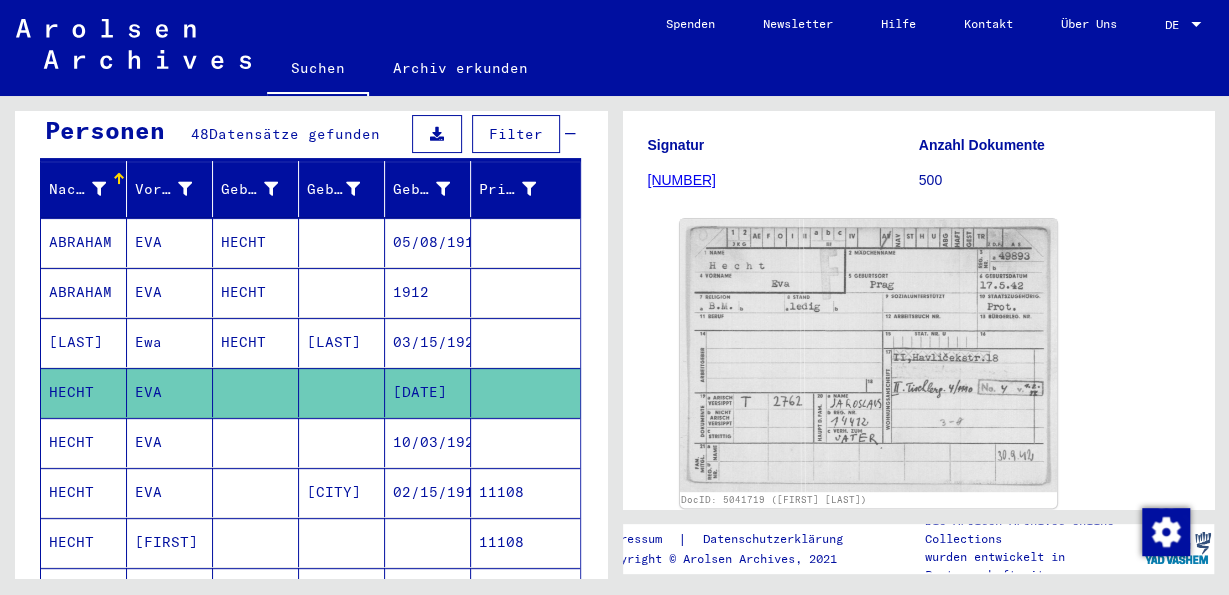 click 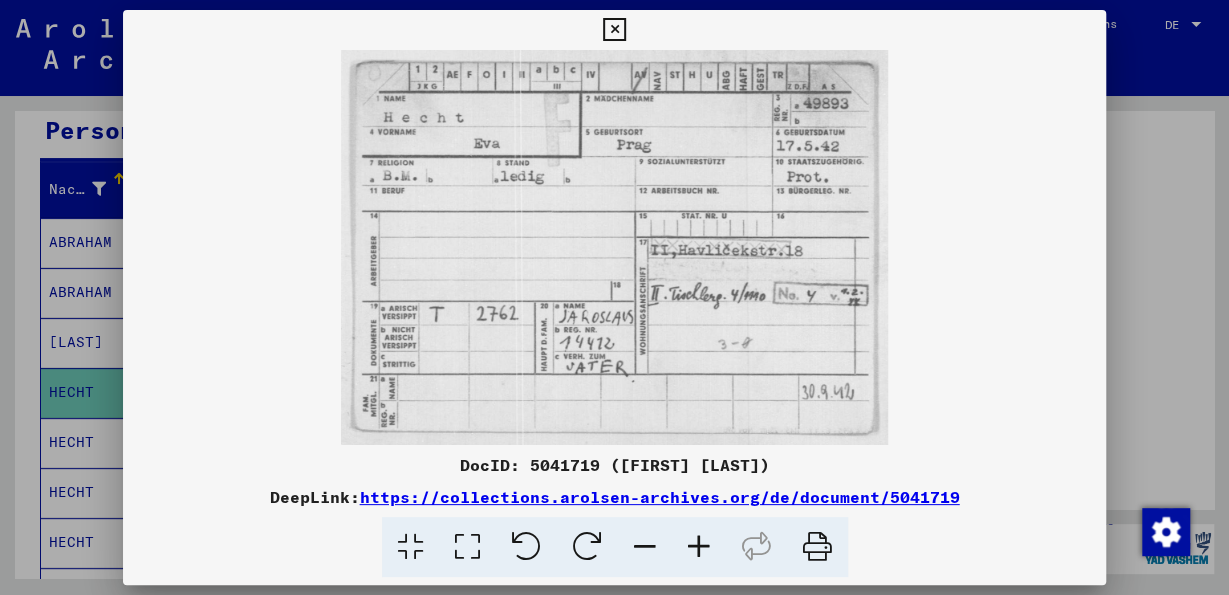 click at bounding box center [614, 30] 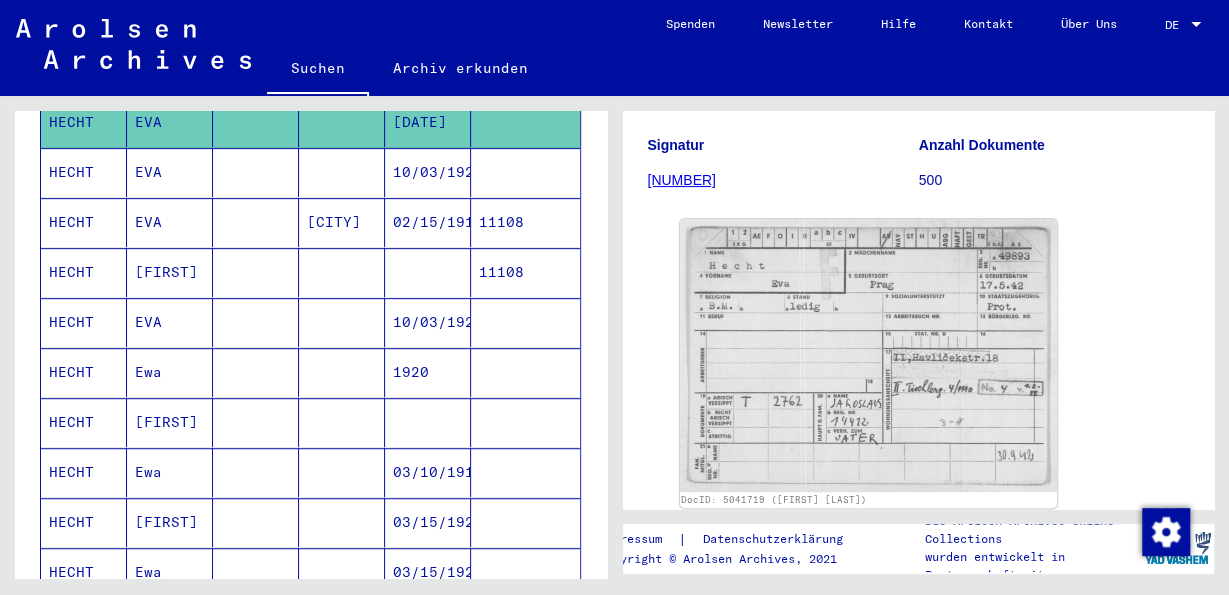 scroll, scrollTop: 520, scrollLeft: 0, axis: vertical 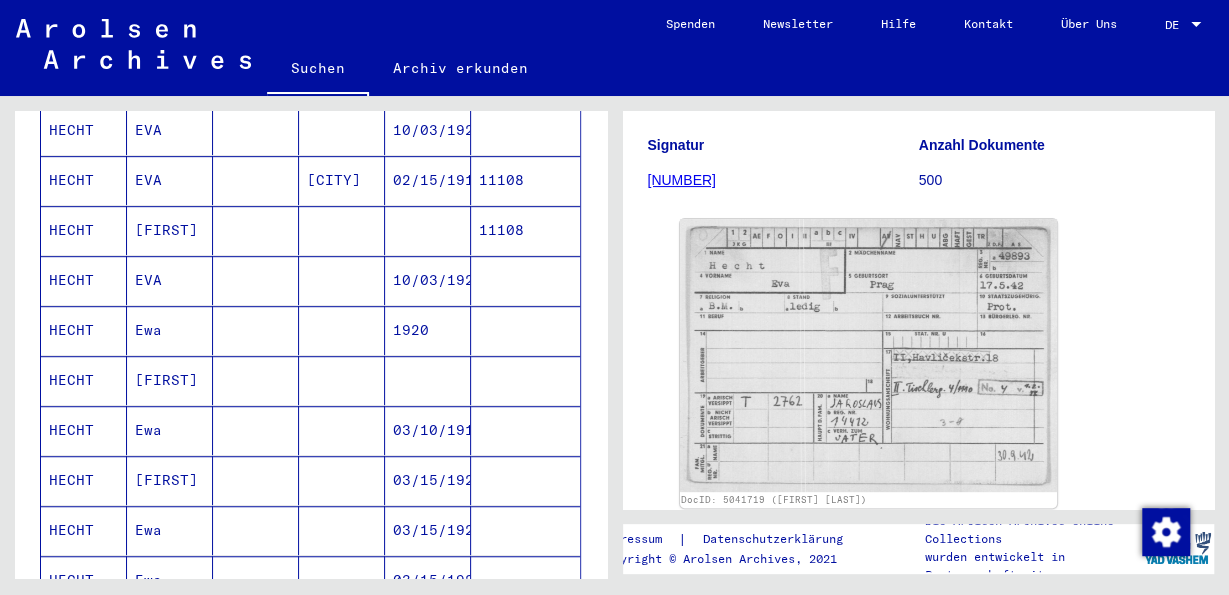 click on "HECHT" at bounding box center (84, 430) 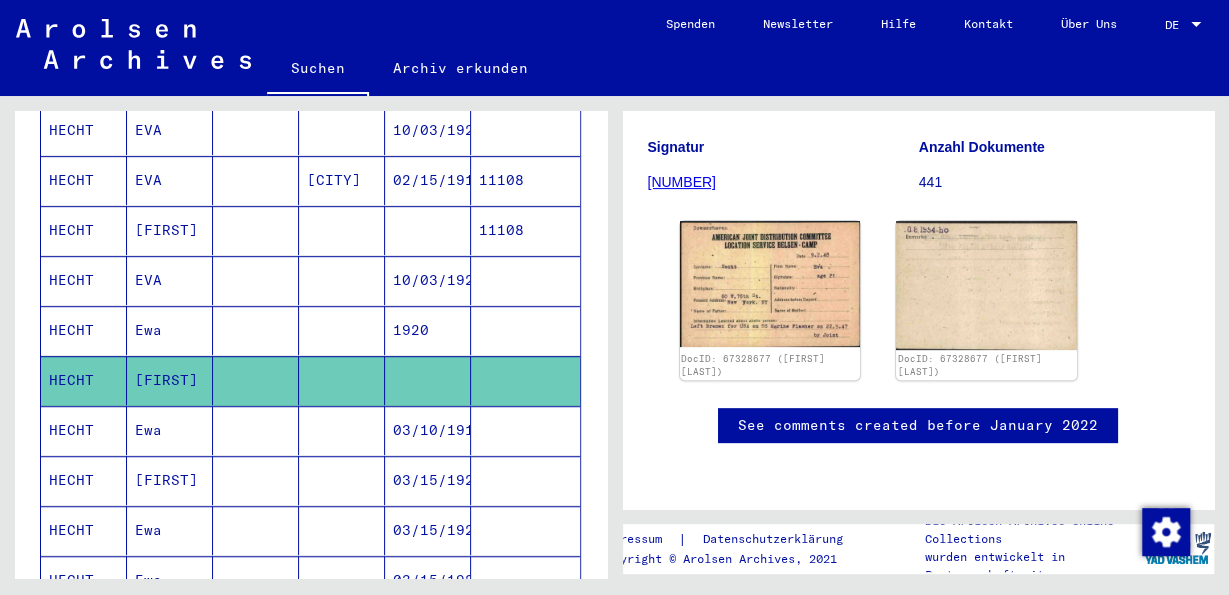 scroll, scrollTop: 312, scrollLeft: 0, axis: vertical 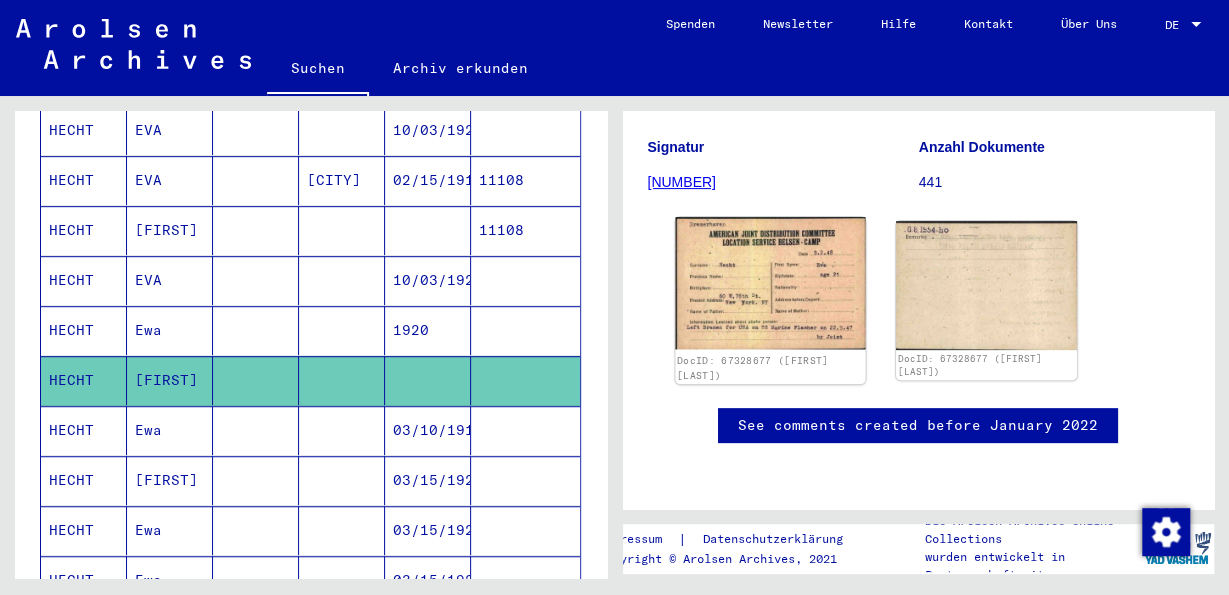 click 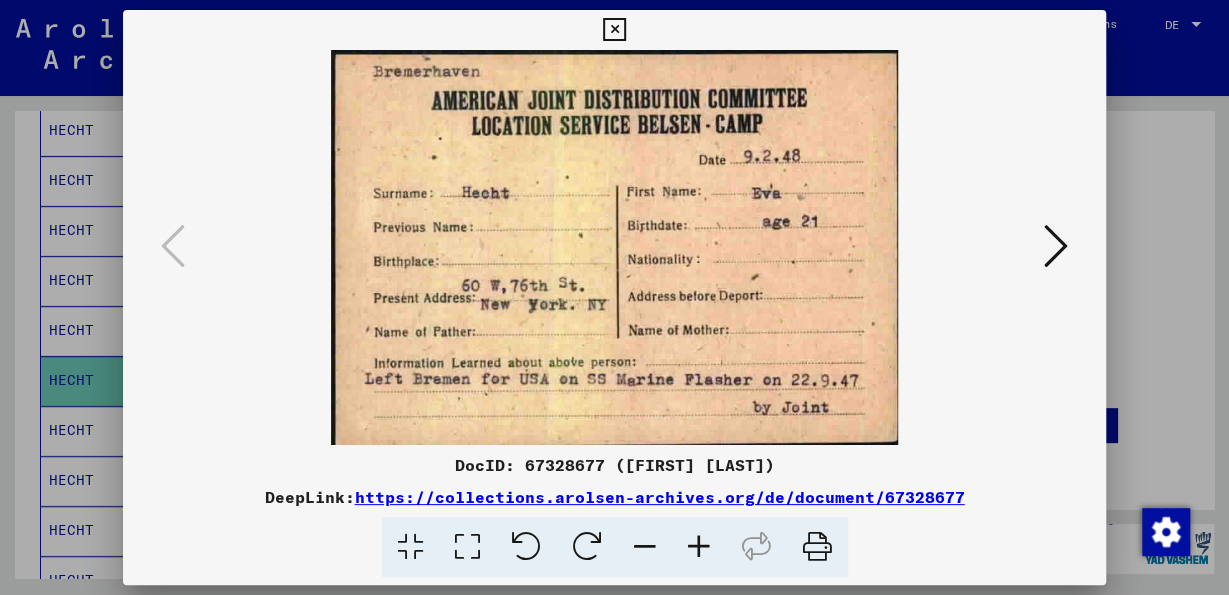 click at bounding box center (614, 30) 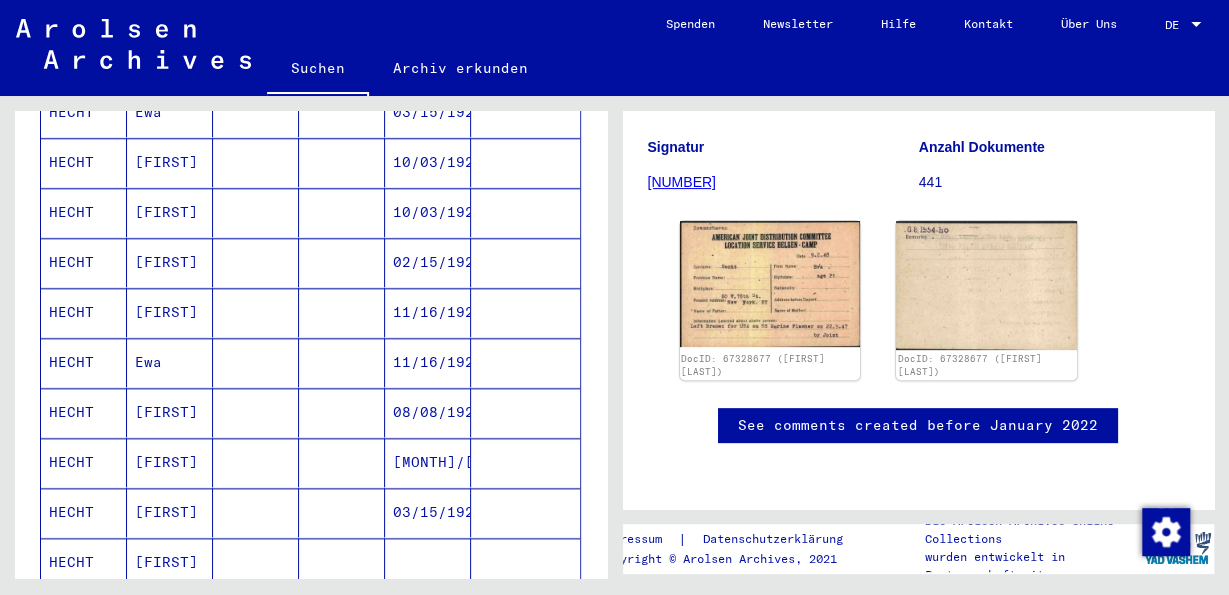 scroll, scrollTop: 1040, scrollLeft: 0, axis: vertical 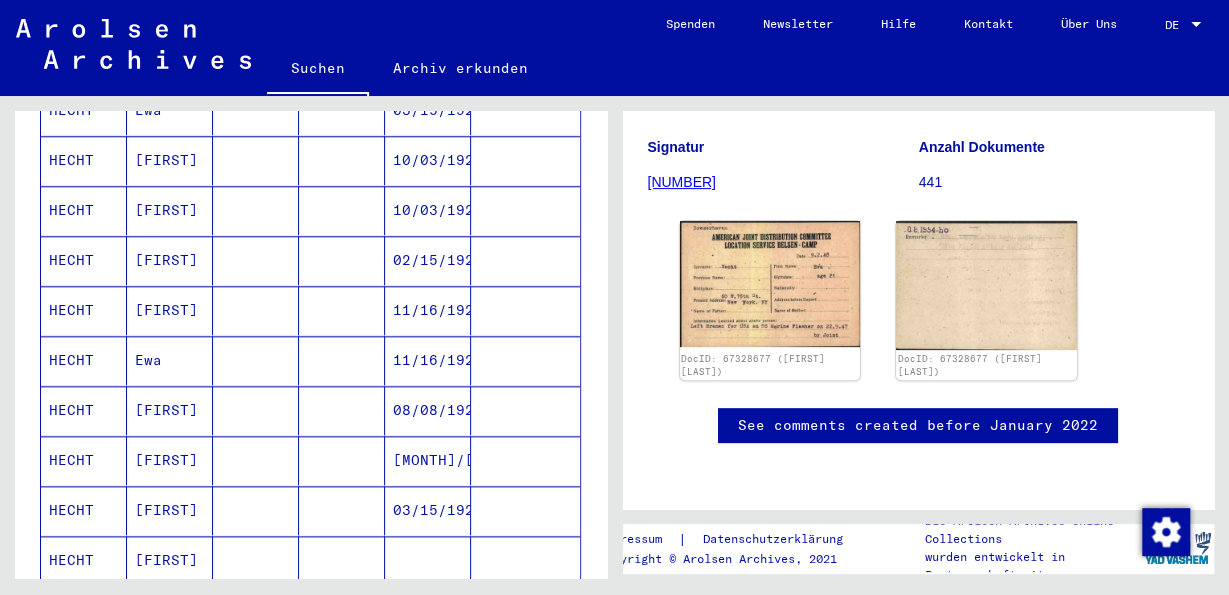 click on "HECHT" at bounding box center (84, 510) 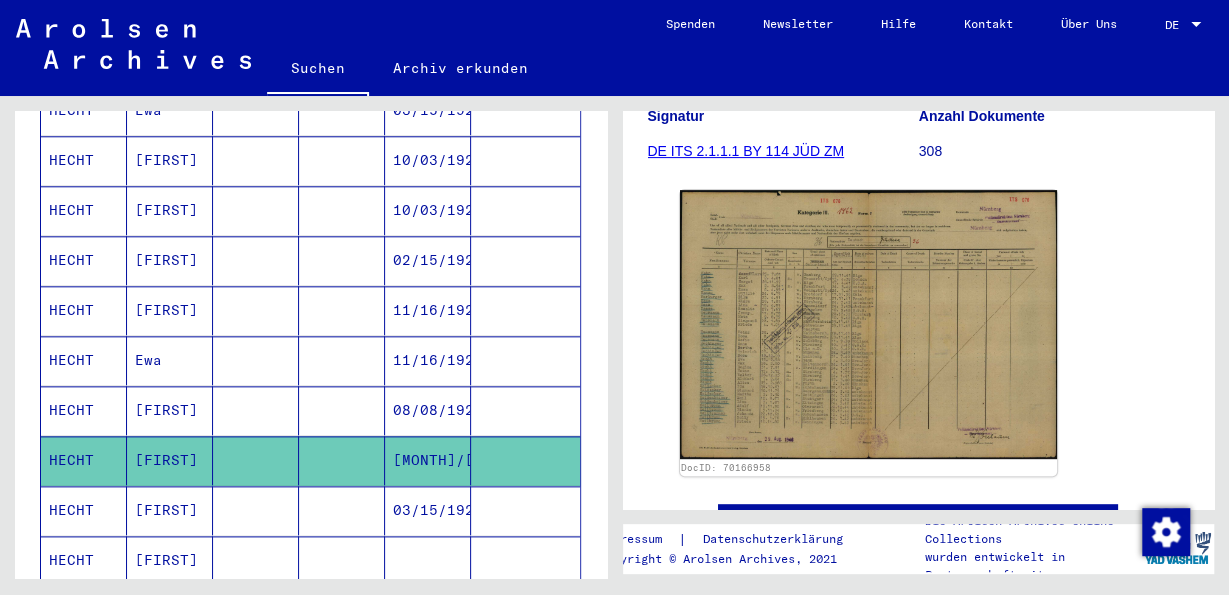 scroll, scrollTop: 416, scrollLeft: 0, axis: vertical 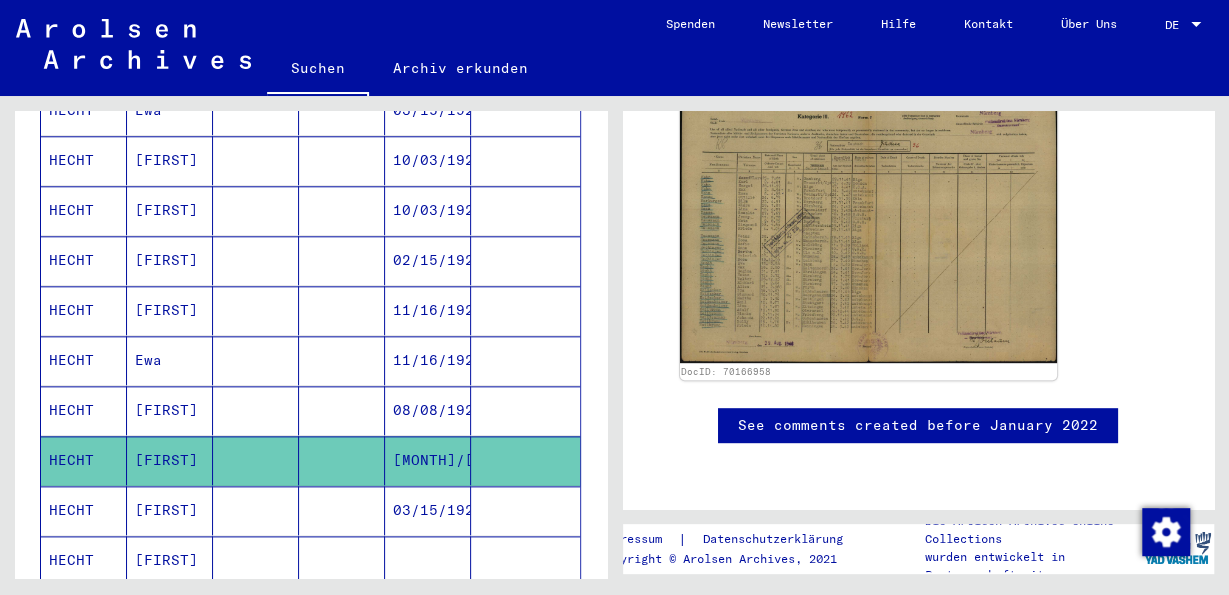 click 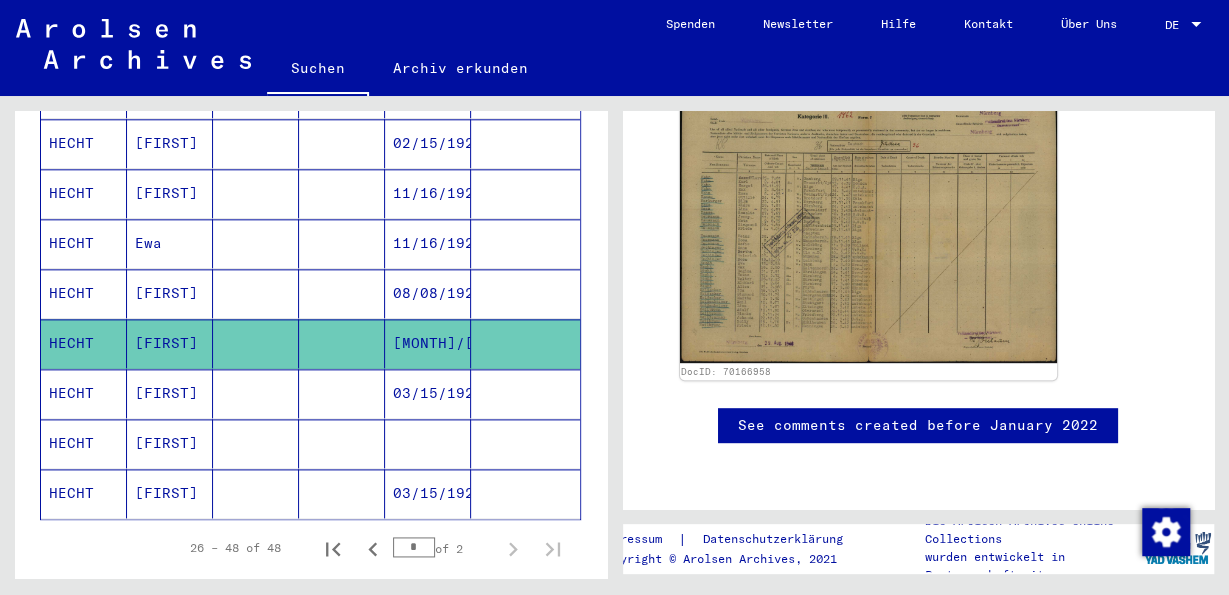 scroll, scrollTop: 1100, scrollLeft: 0, axis: vertical 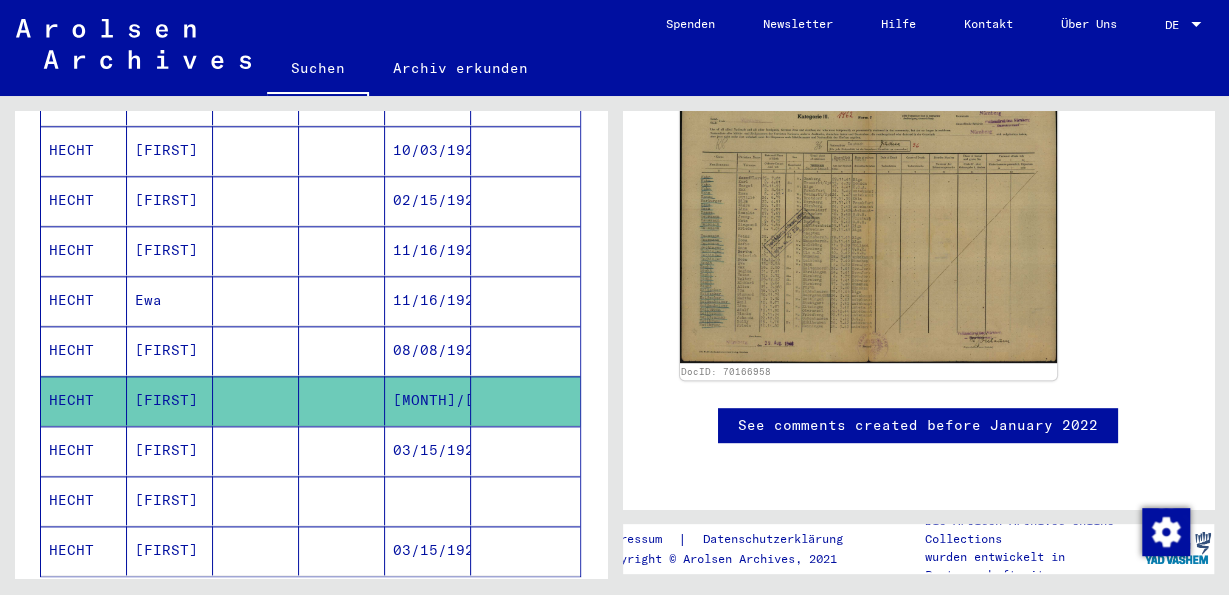 click on "HECHT" at bounding box center (84, 550) 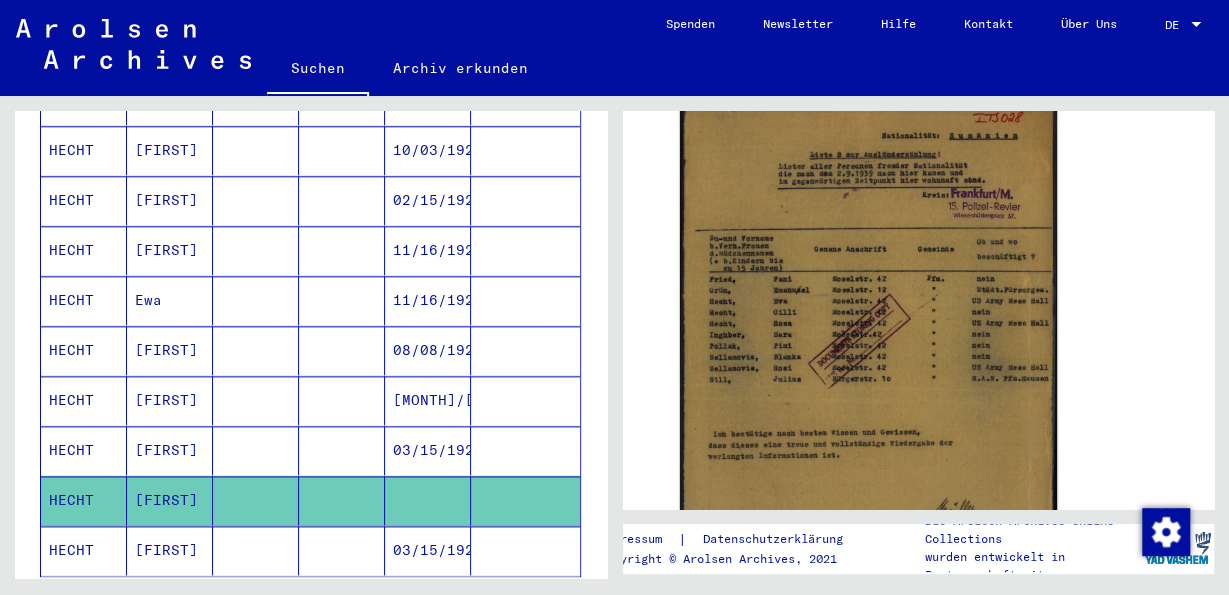 scroll, scrollTop: 416, scrollLeft: 0, axis: vertical 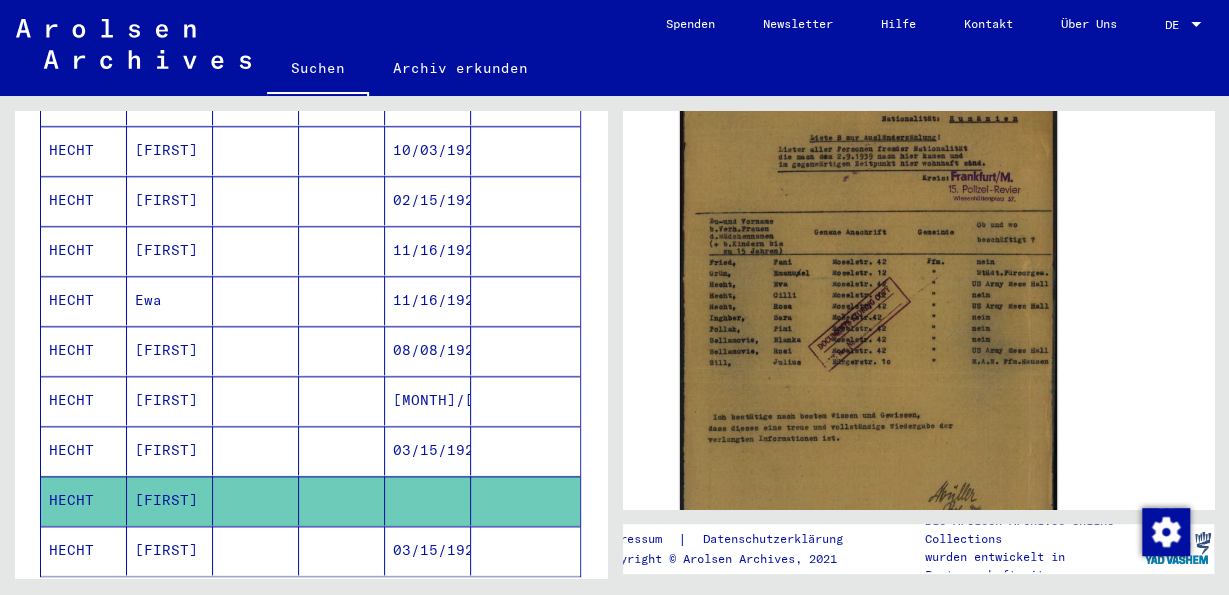click 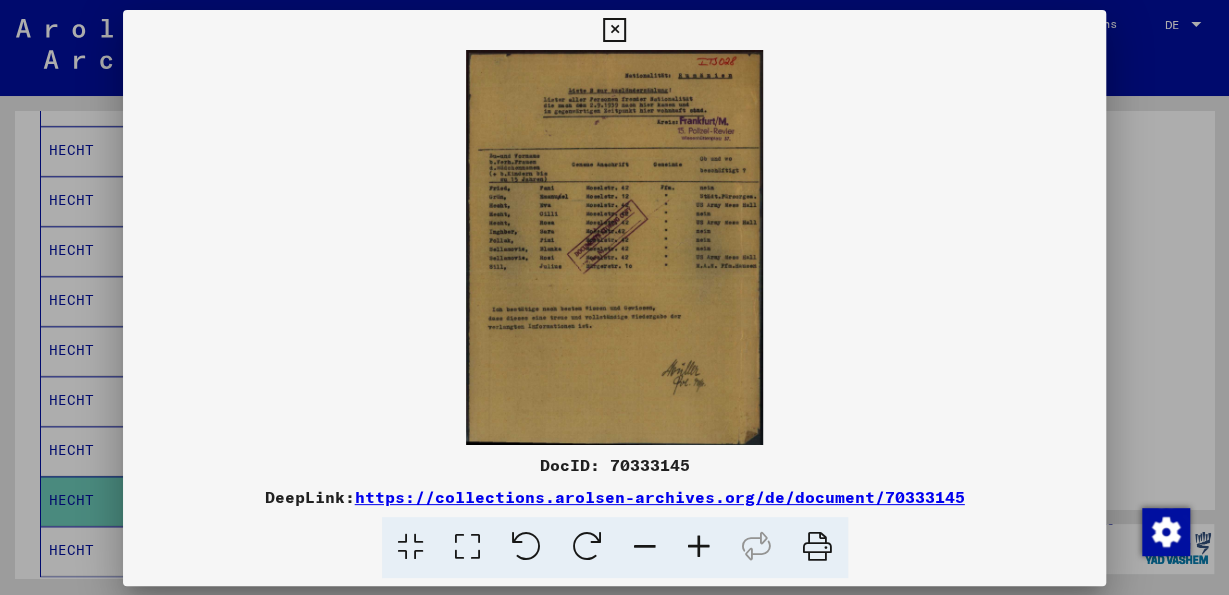 scroll, scrollTop: 416, scrollLeft: 0, axis: vertical 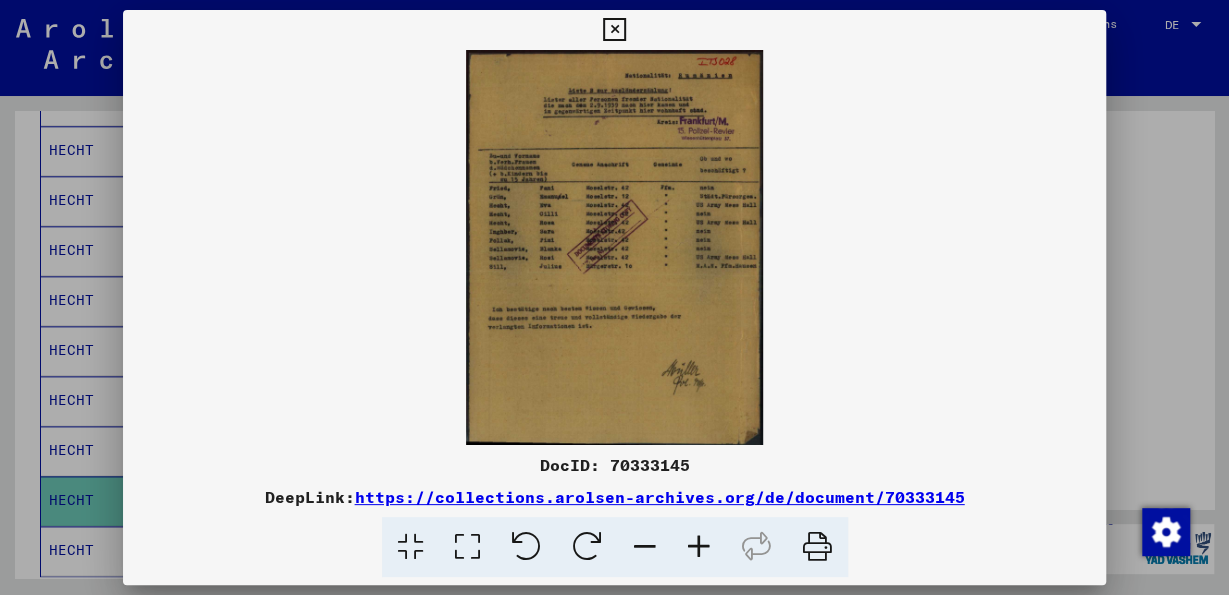 click at bounding box center [699, 547] 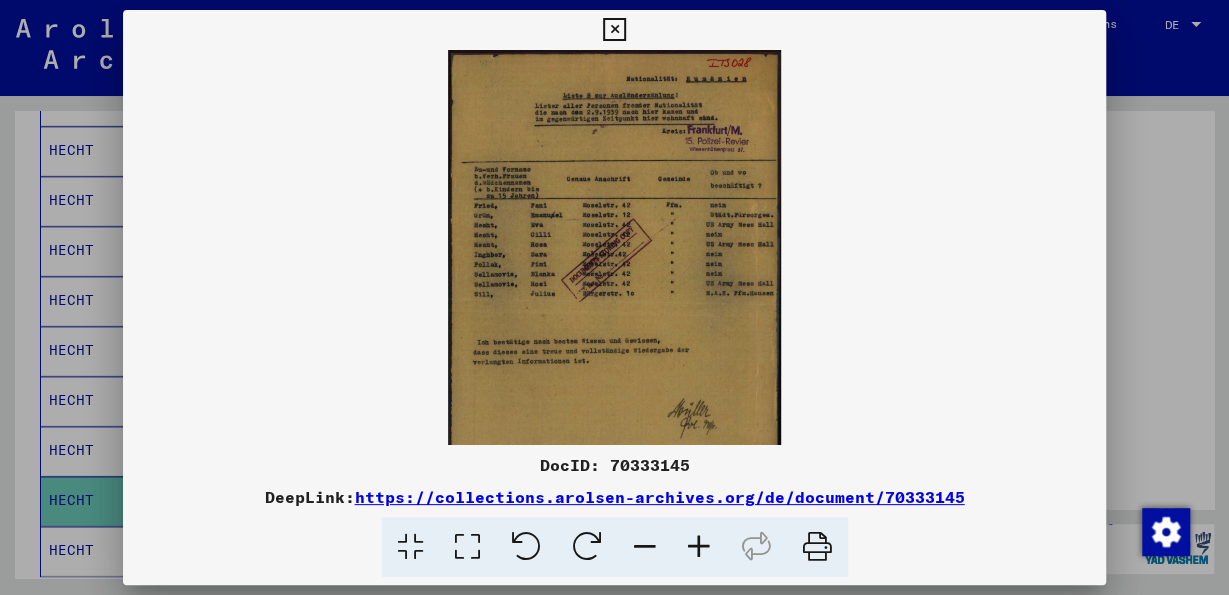 click at bounding box center [699, 547] 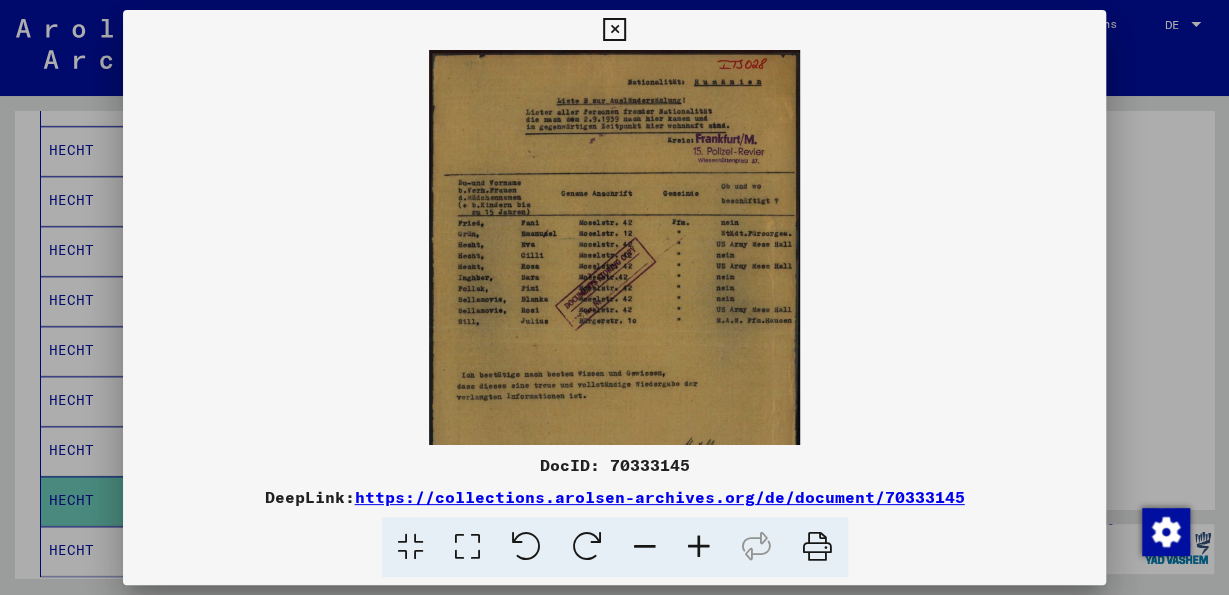 click at bounding box center (699, 547) 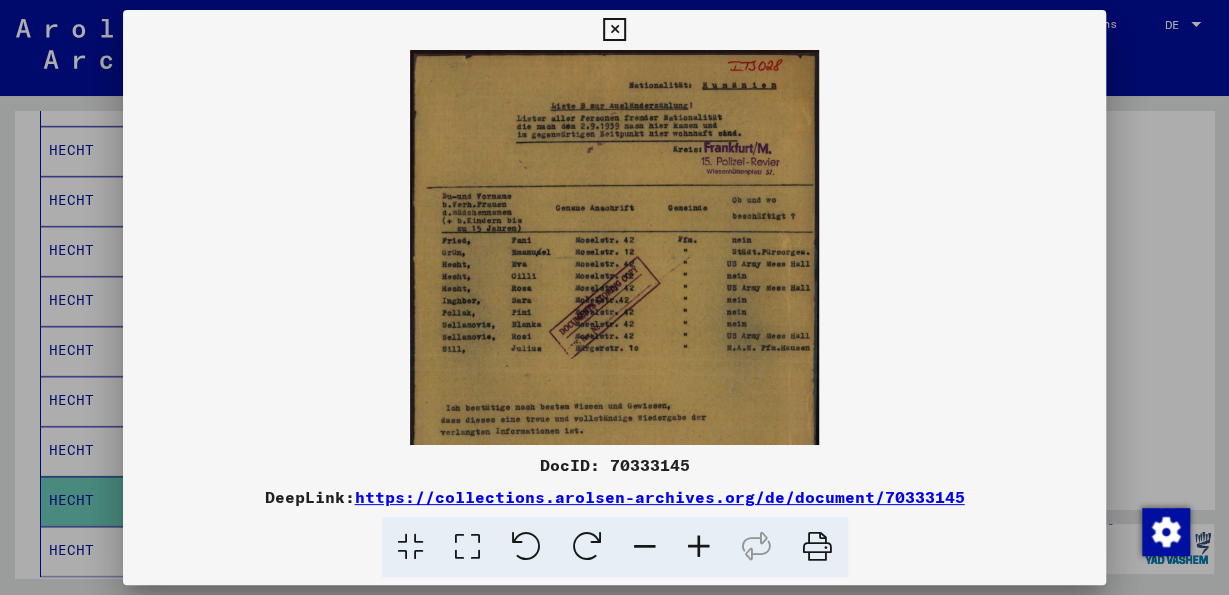 click at bounding box center [699, 547] 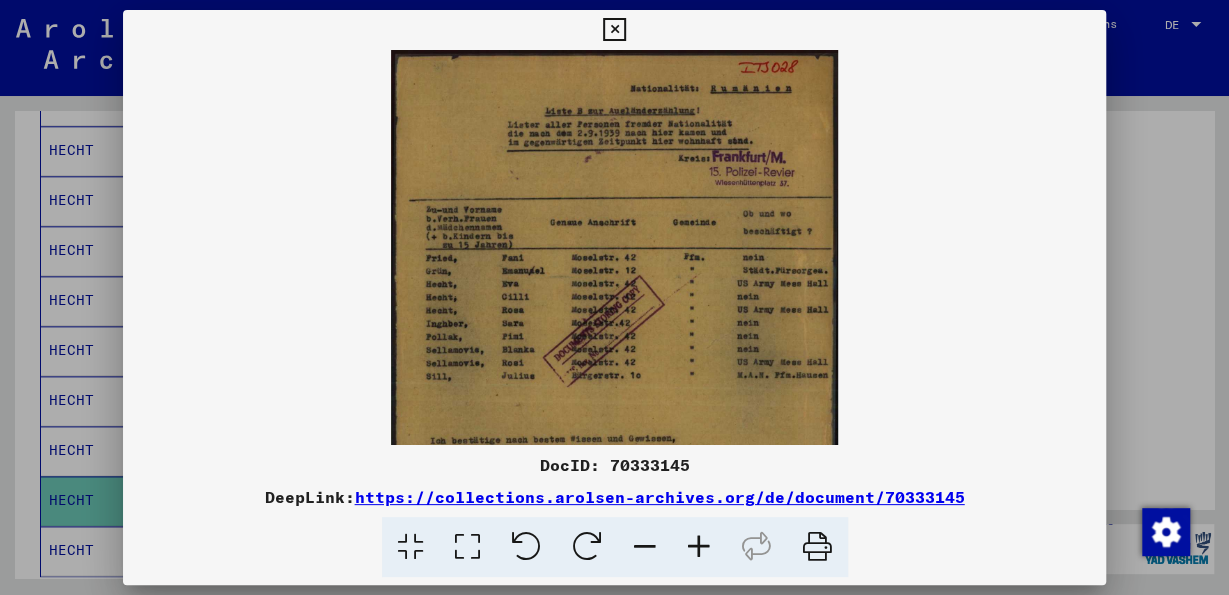 click at bounding box center [699, 547] 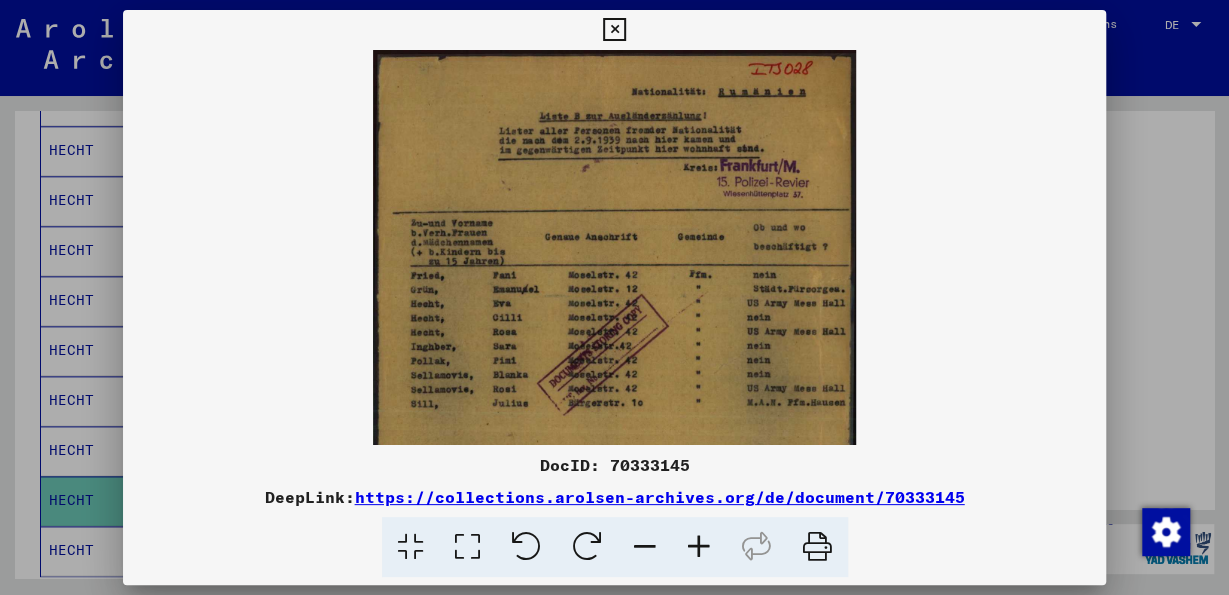 click at bounding box center [699, 547] 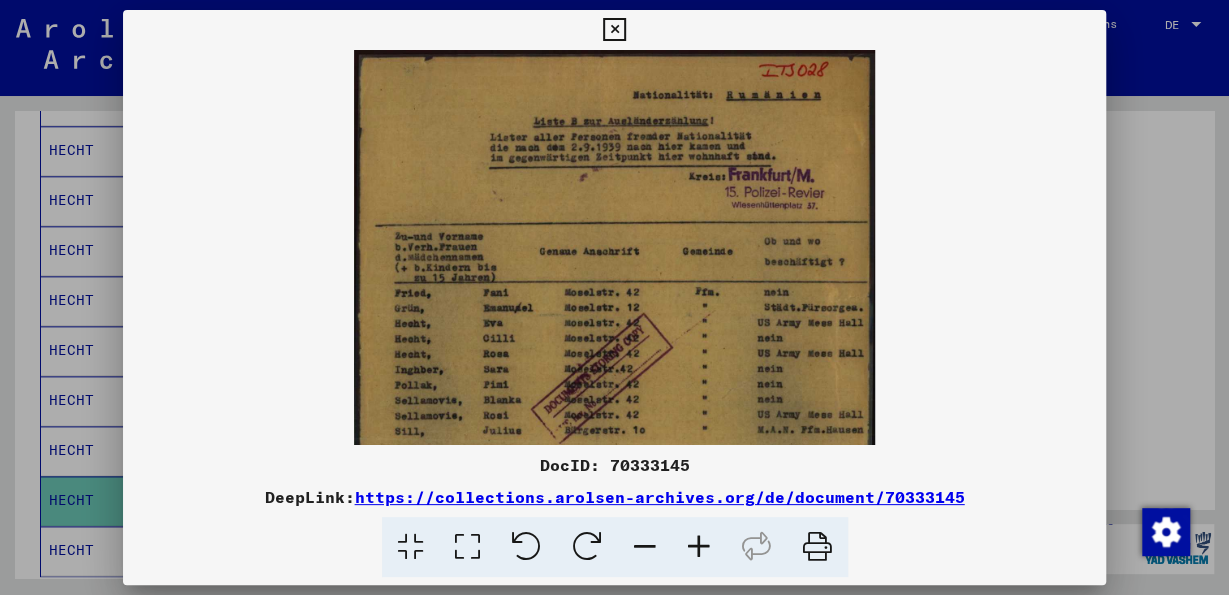 click at bounding box center [614, 30] 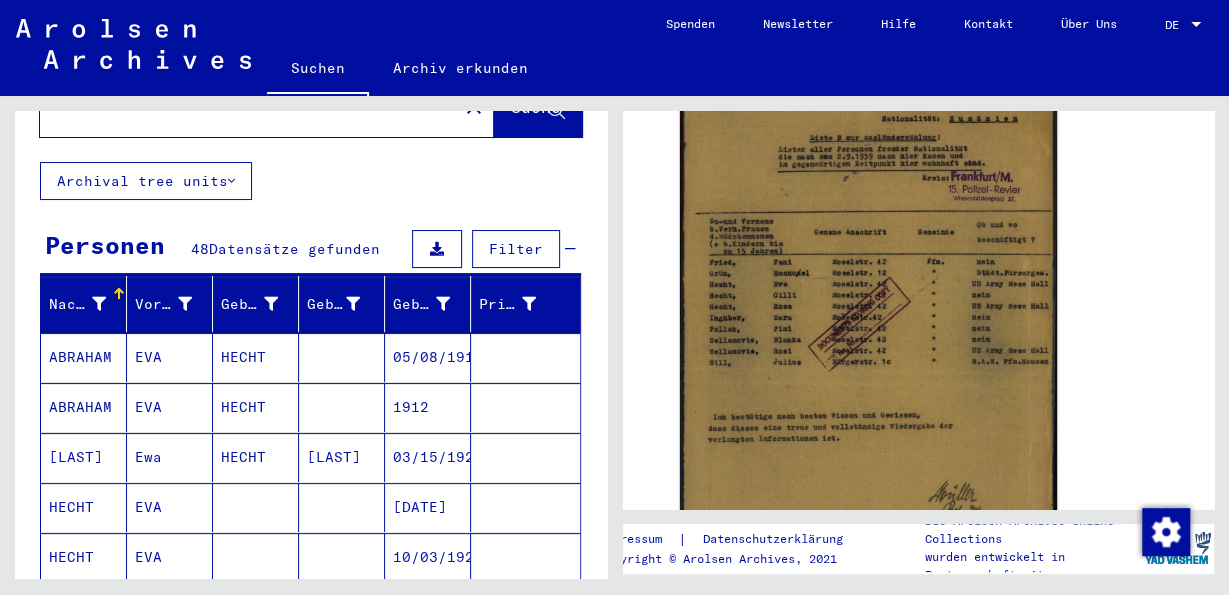 scroll, scrollTop: 0, scrollLeft: 0, axis: both 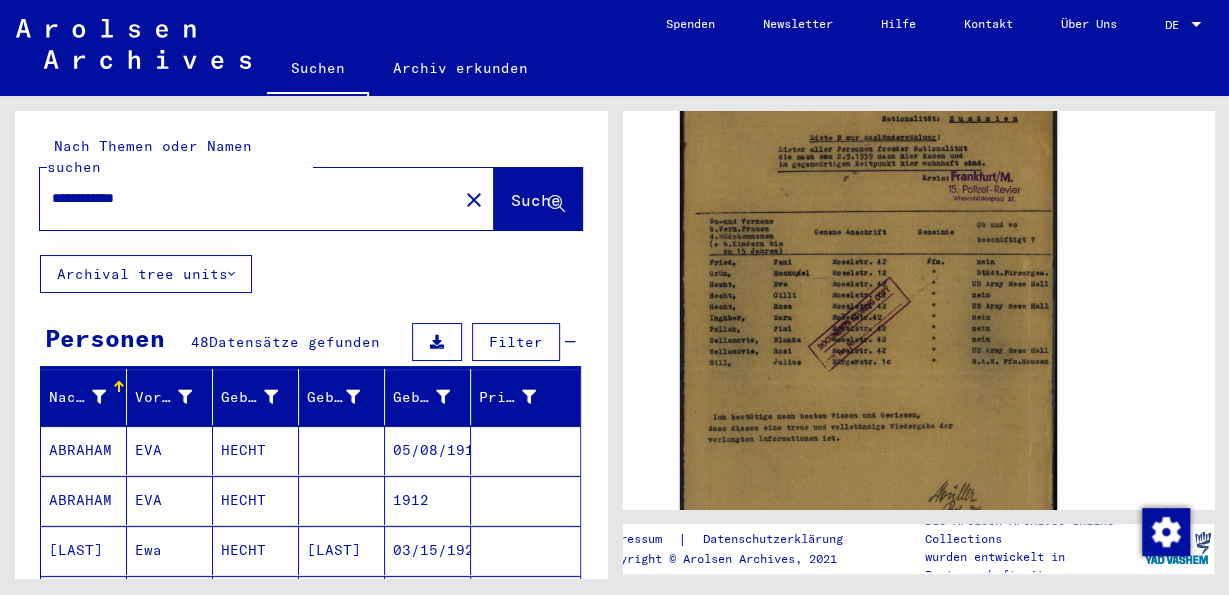 drag, startPoint x: 199, startPoint y: 176, endPoint x: 126, endPoint y: 172, distance: 73.109505 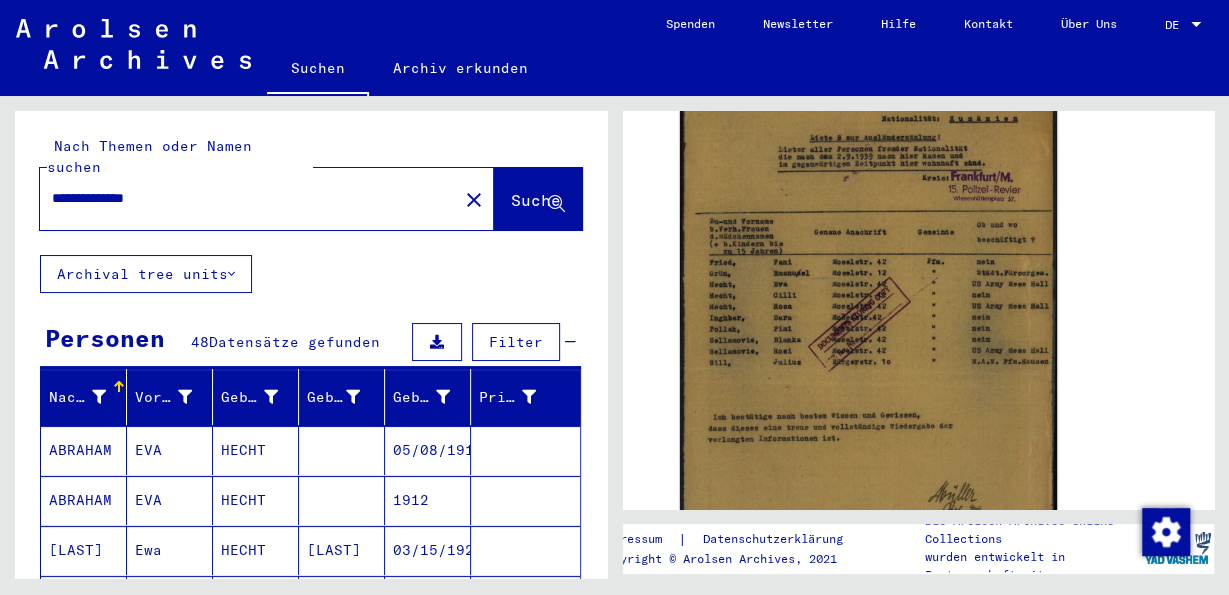 type on "**********" 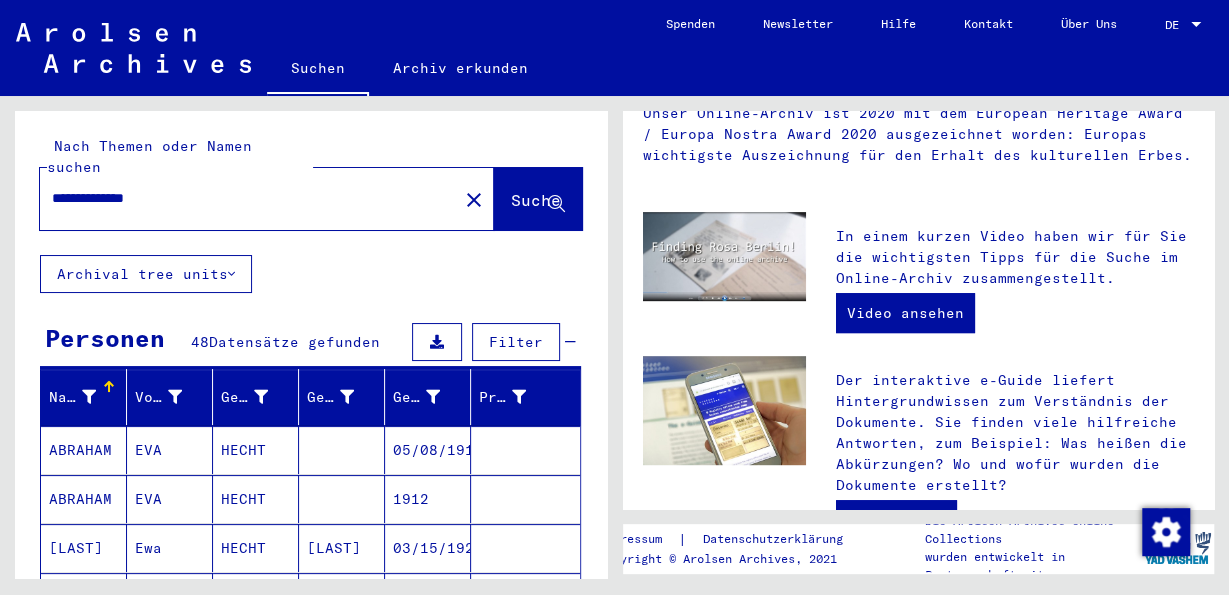 scroll, scrollTop: 0, scrollLeft: 0, axis: both 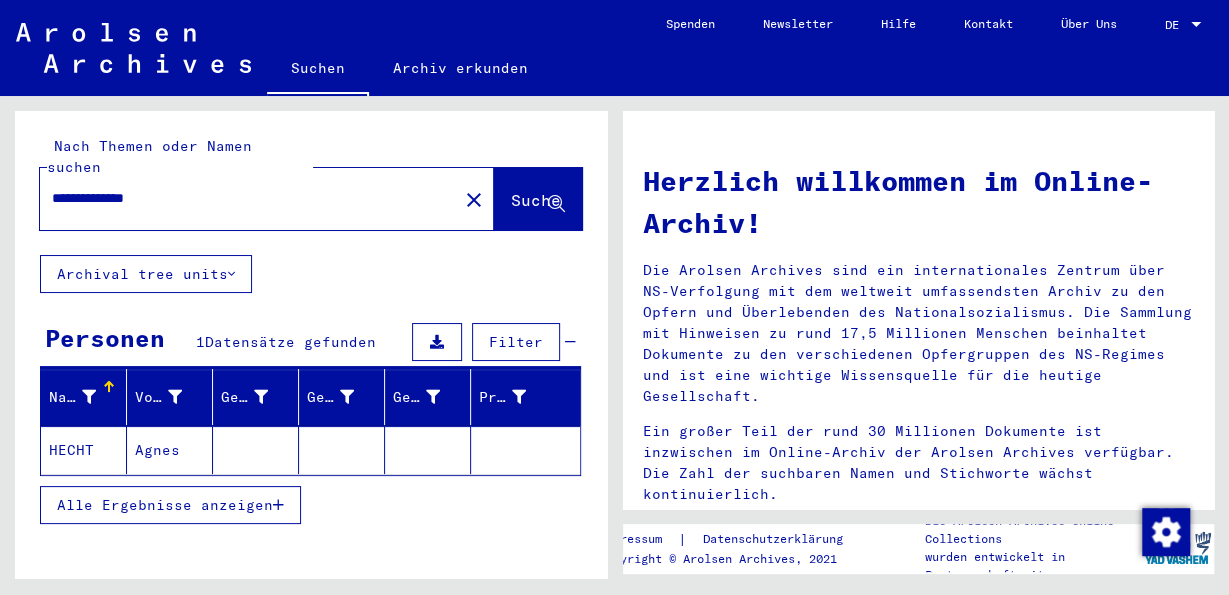 click on "HECHT" 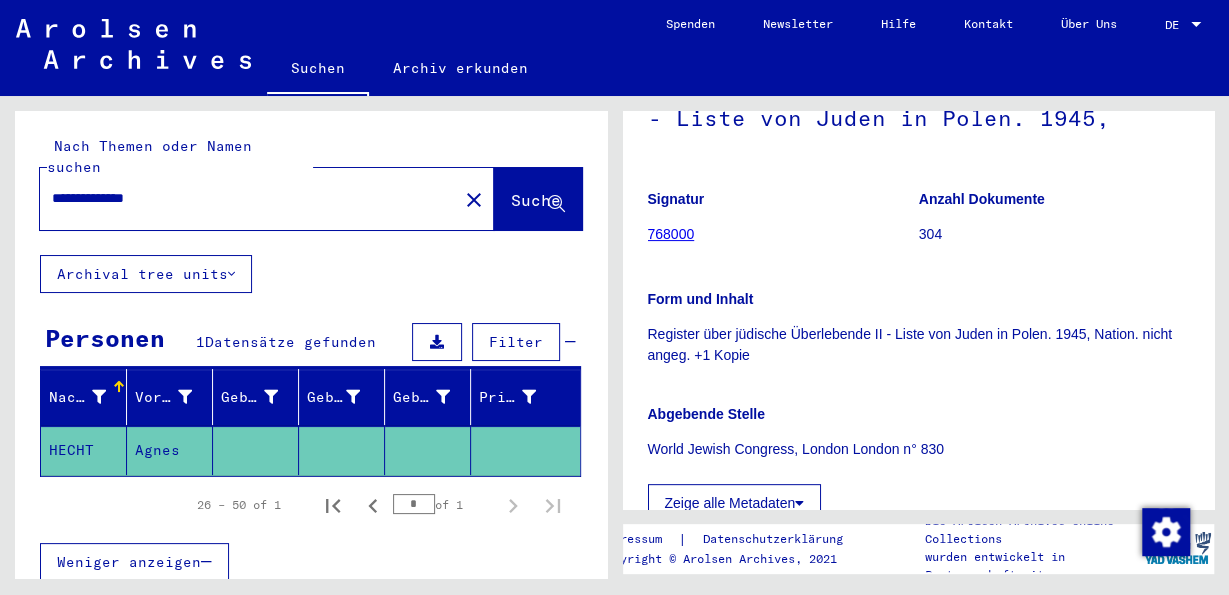 scroll, scrollTop: 0, scrollLeft: 0, axis: both 